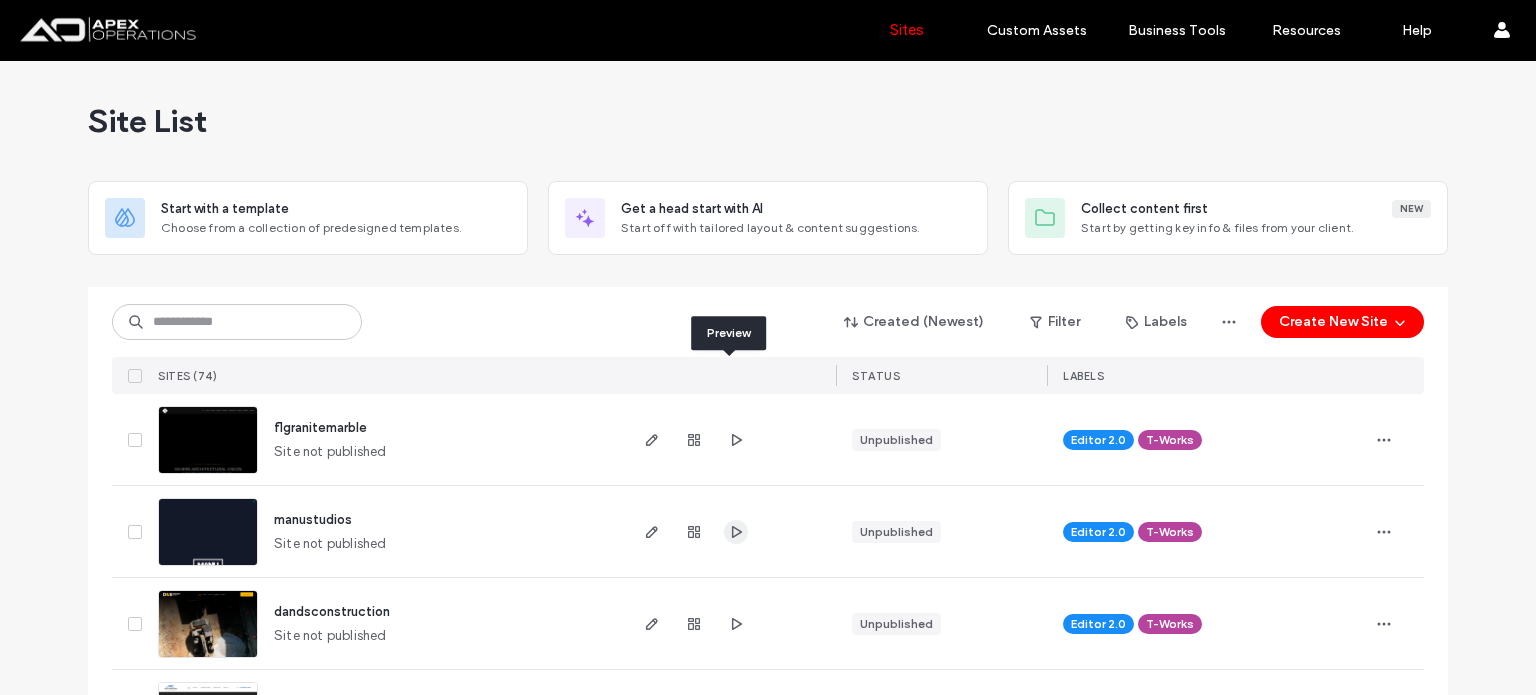 scroll, scrollTop: 0, scrollLeft: 0, axis: both 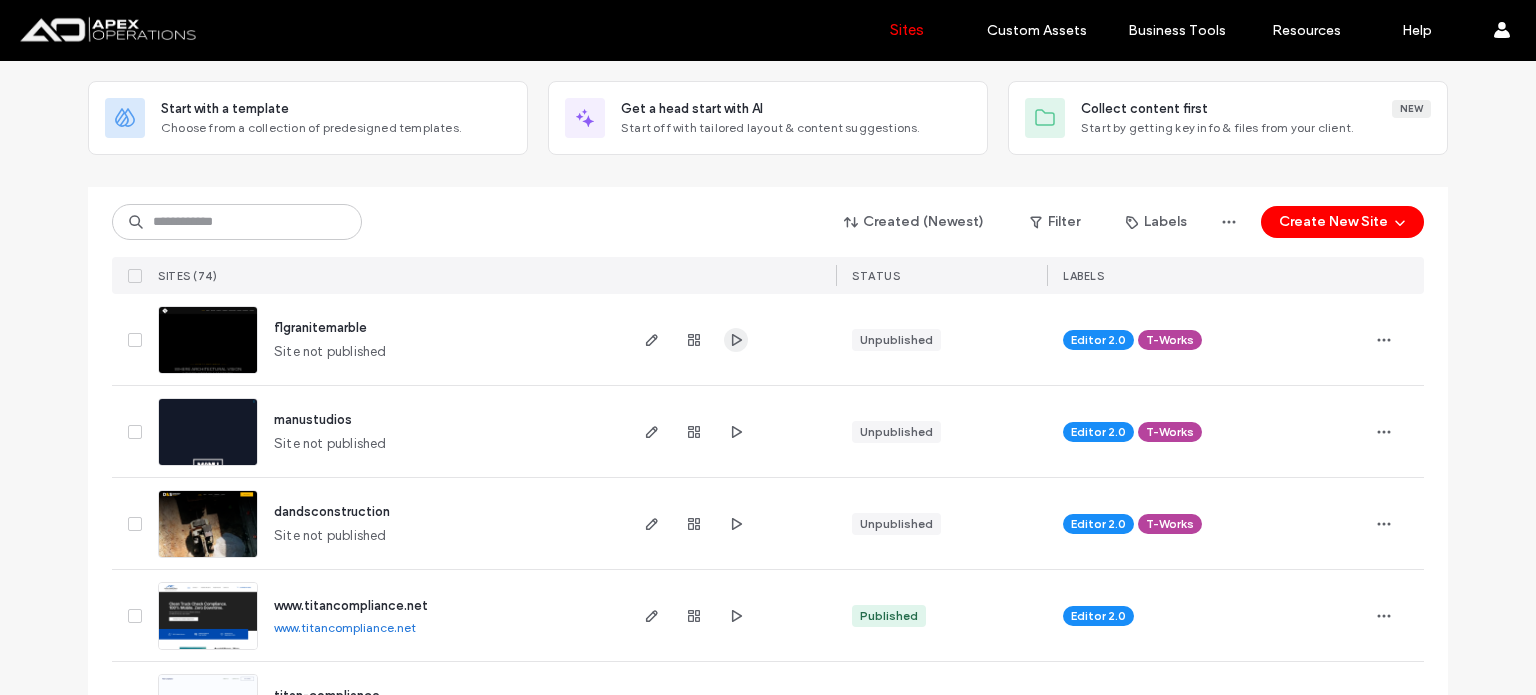 click 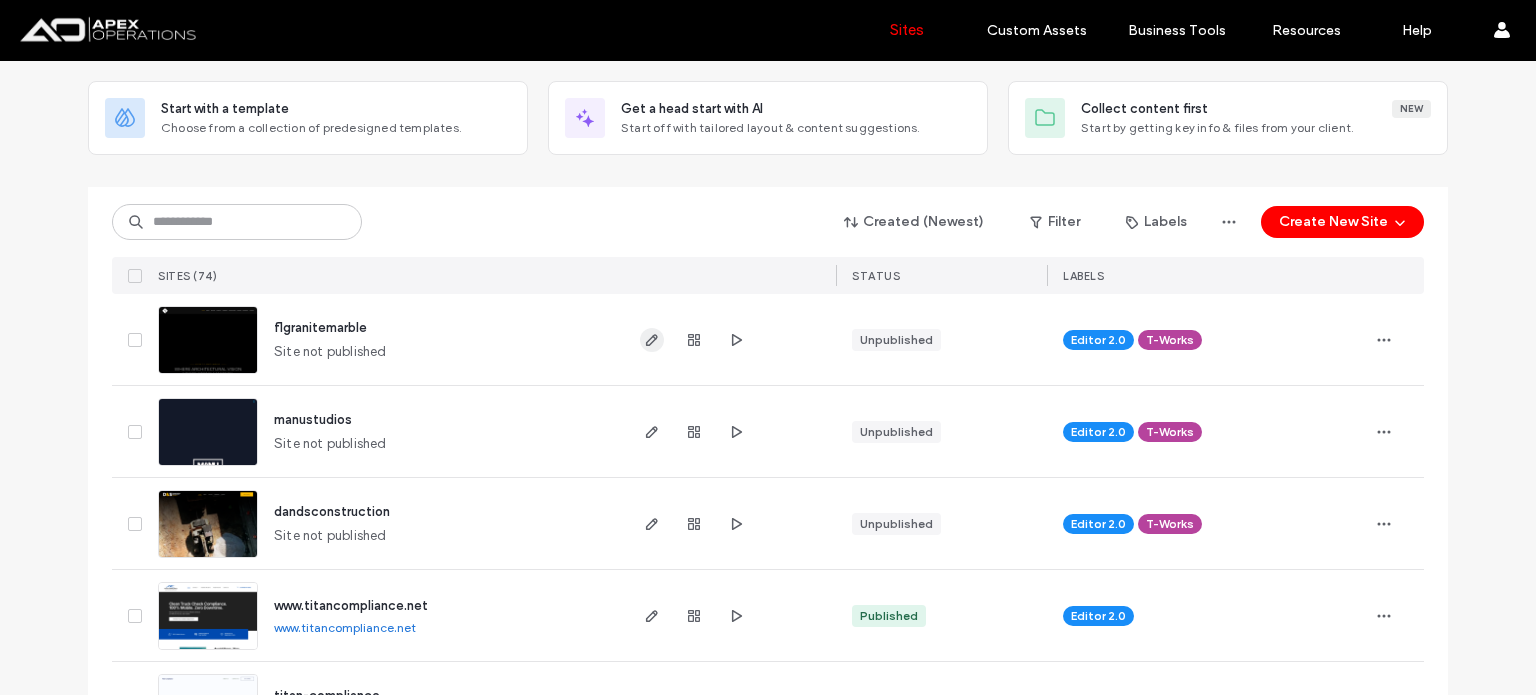 click 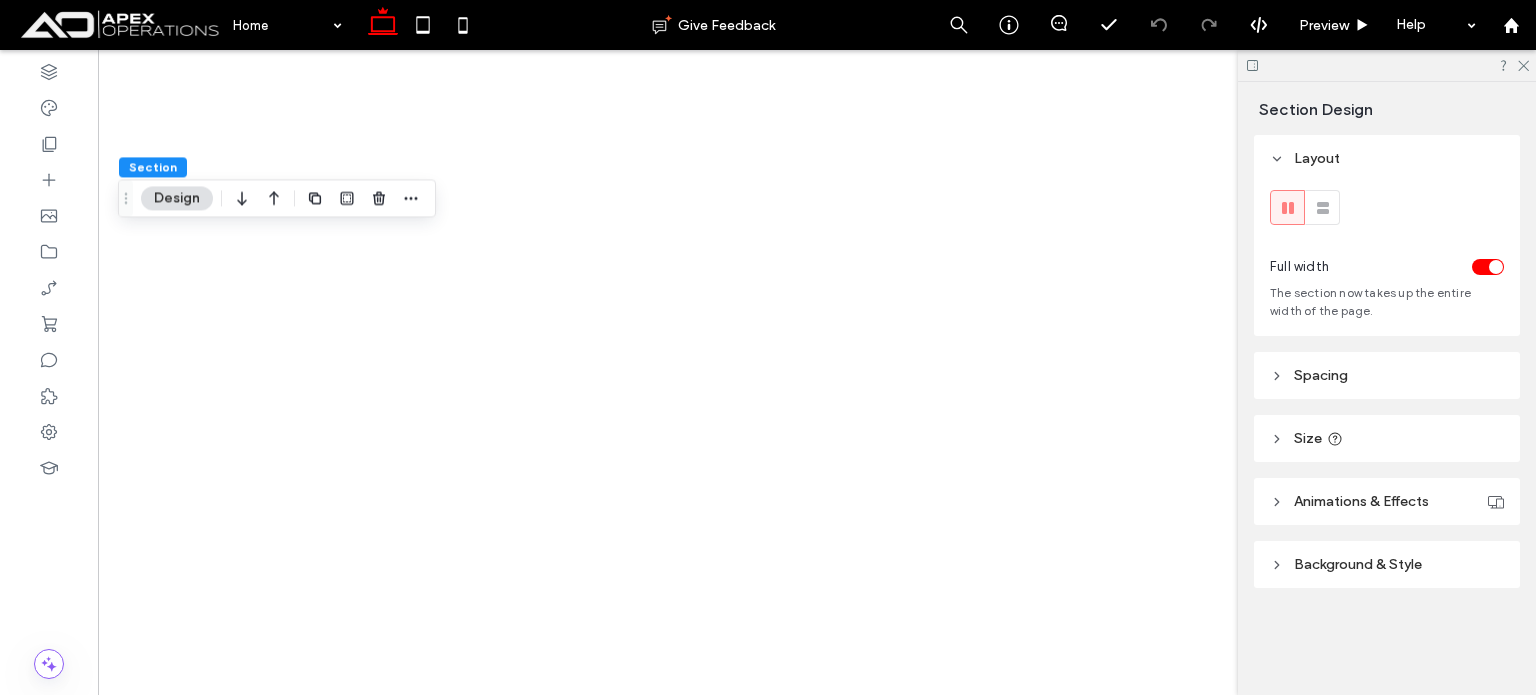 scroll, scrollTop: 0, scrollLeft: 0, axis: both 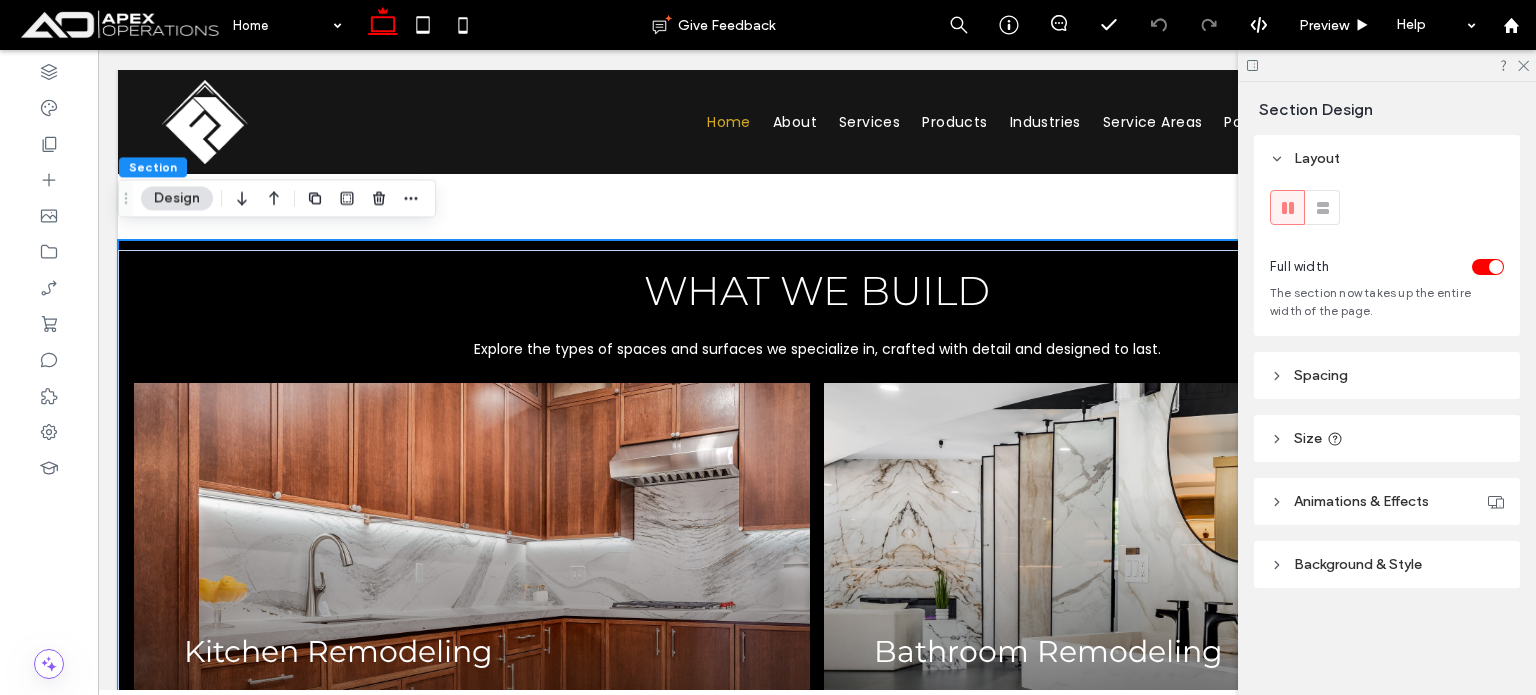click on "Spacing" at bounding box center (1321, 375) 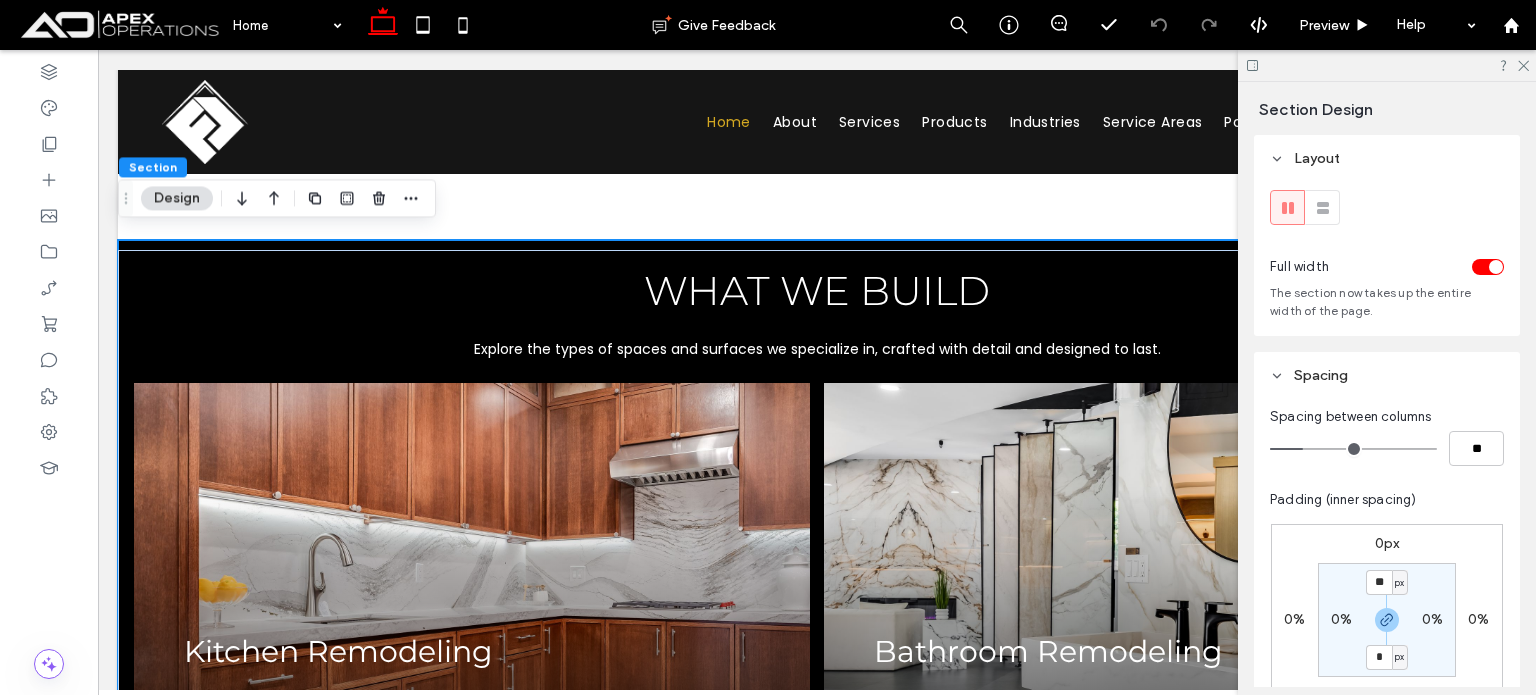 click on "px" at bounding box center [1399, 583] 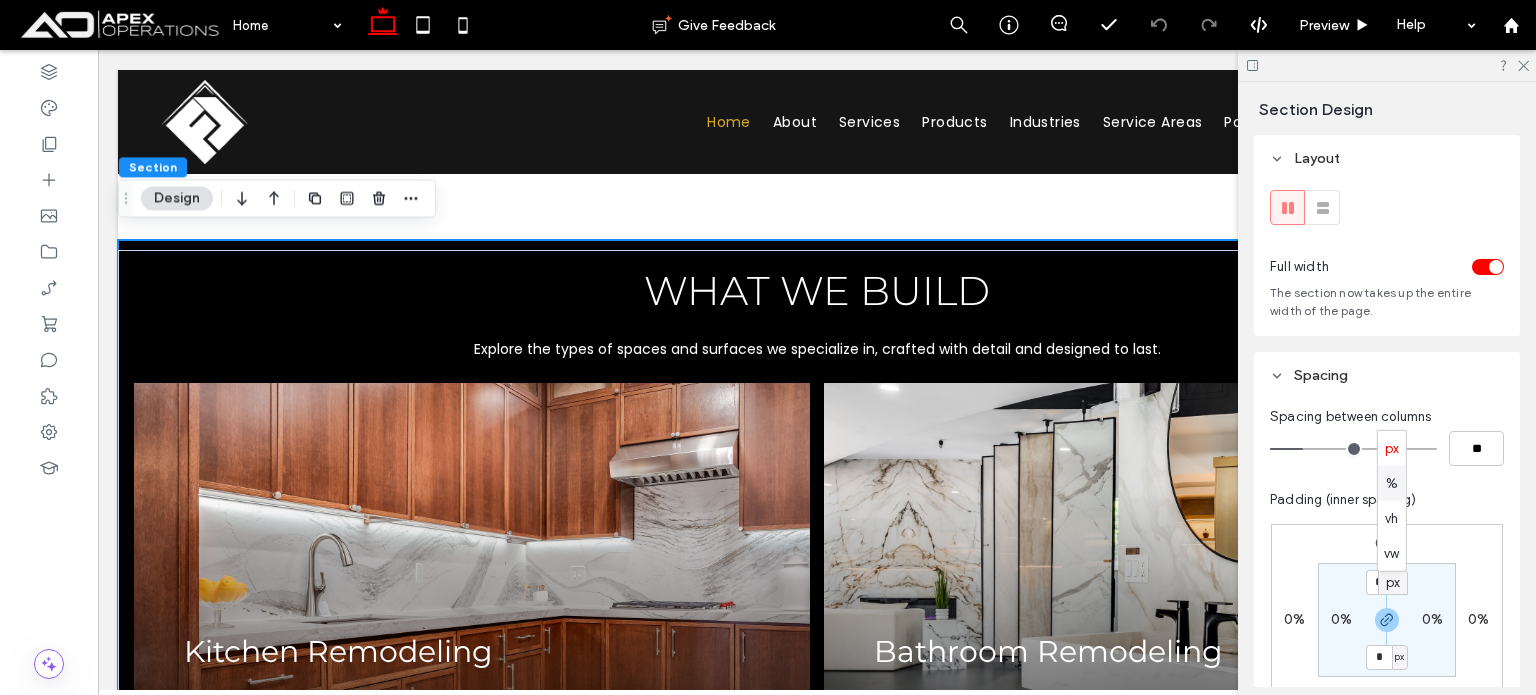 click on "%" at bounding box center [1392, 483] 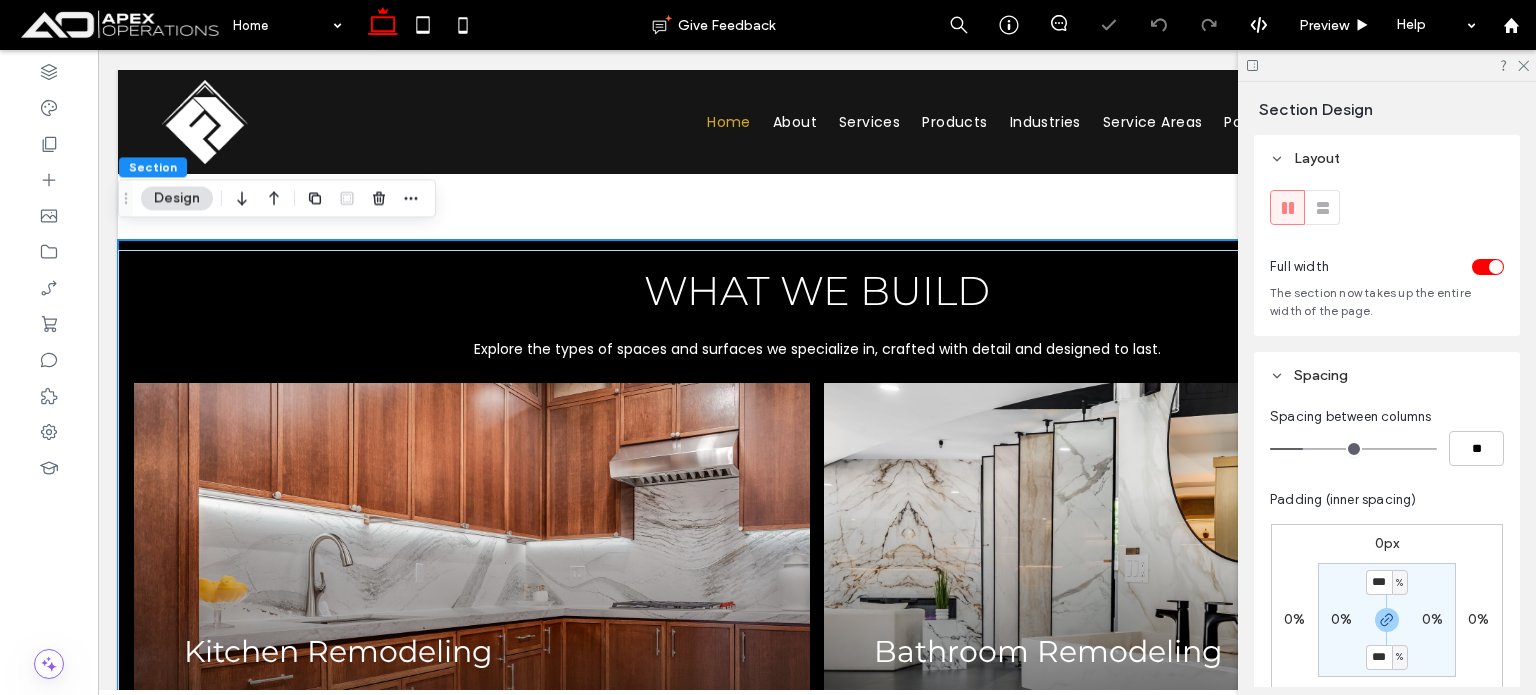 type on "***" 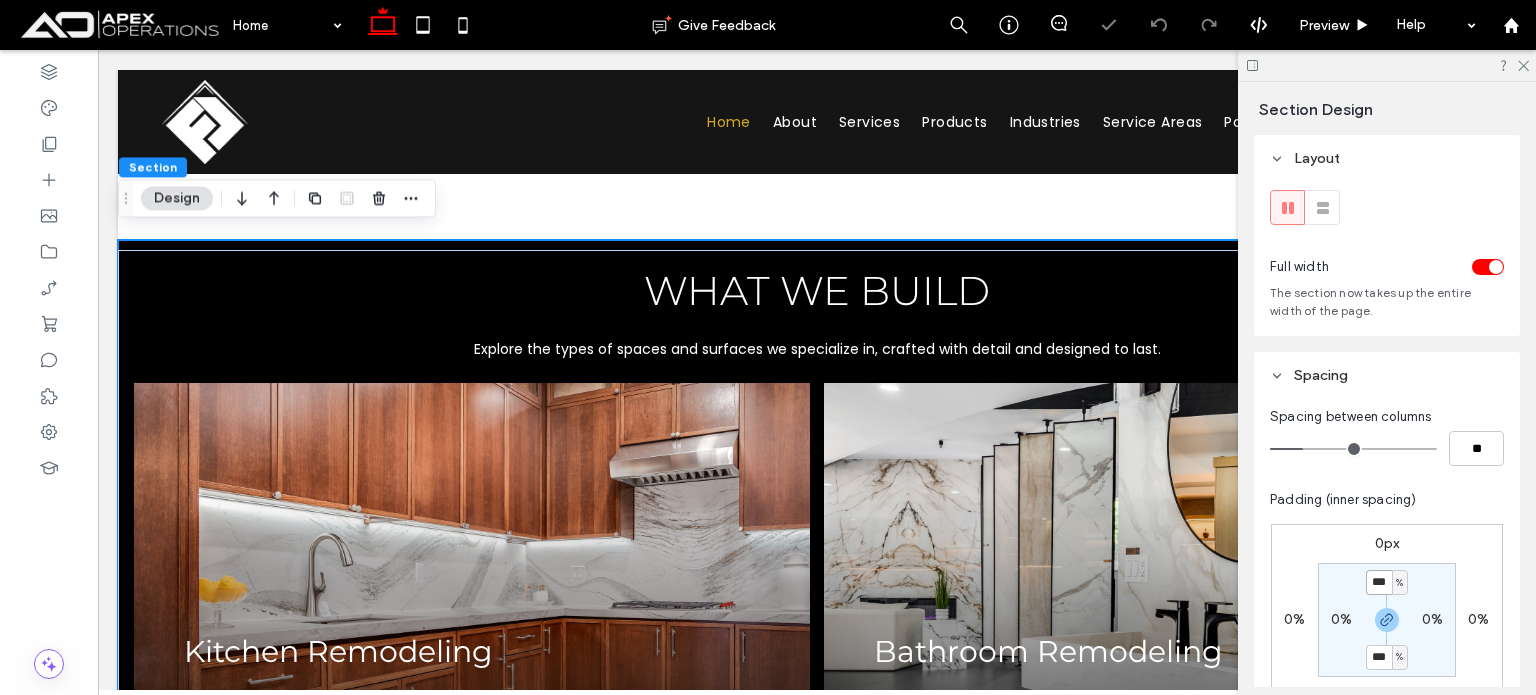 click on "***" at bounding box center [1379, 582] 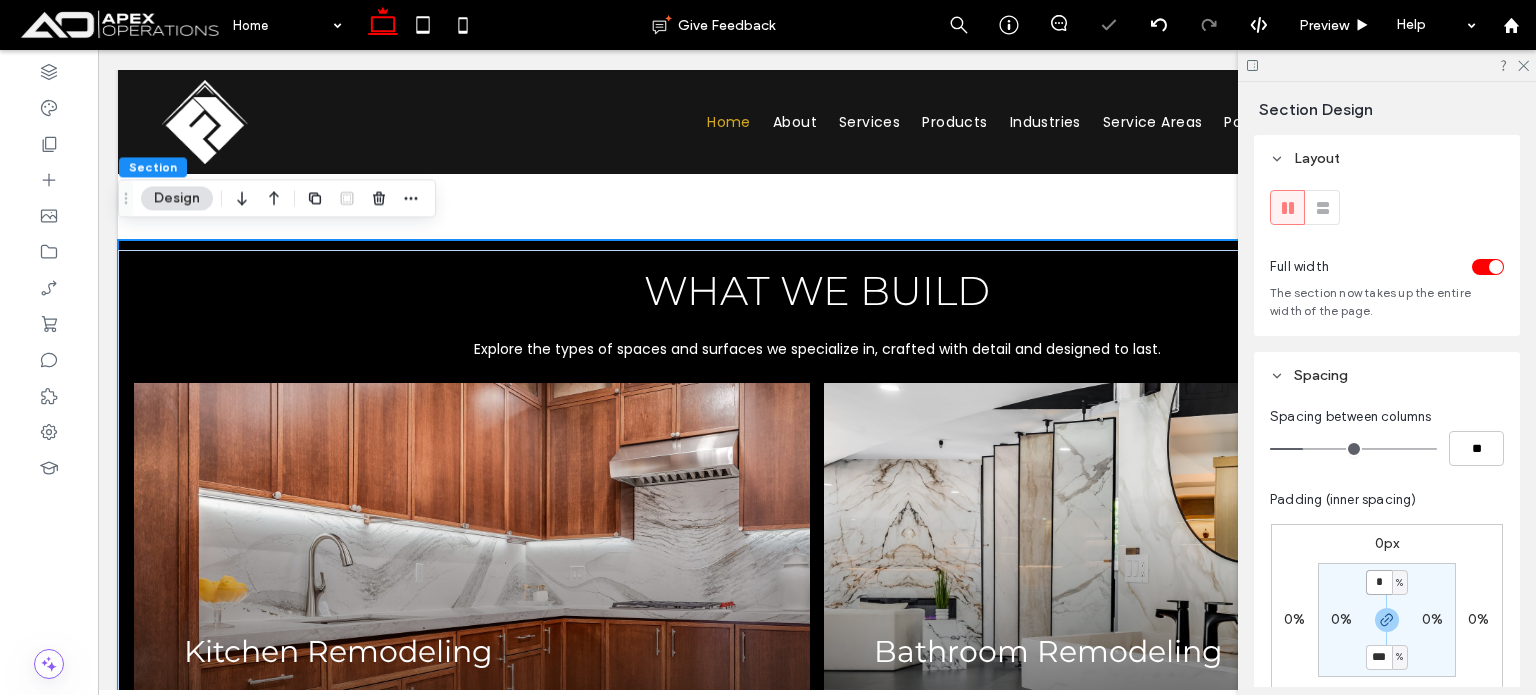type on "*" 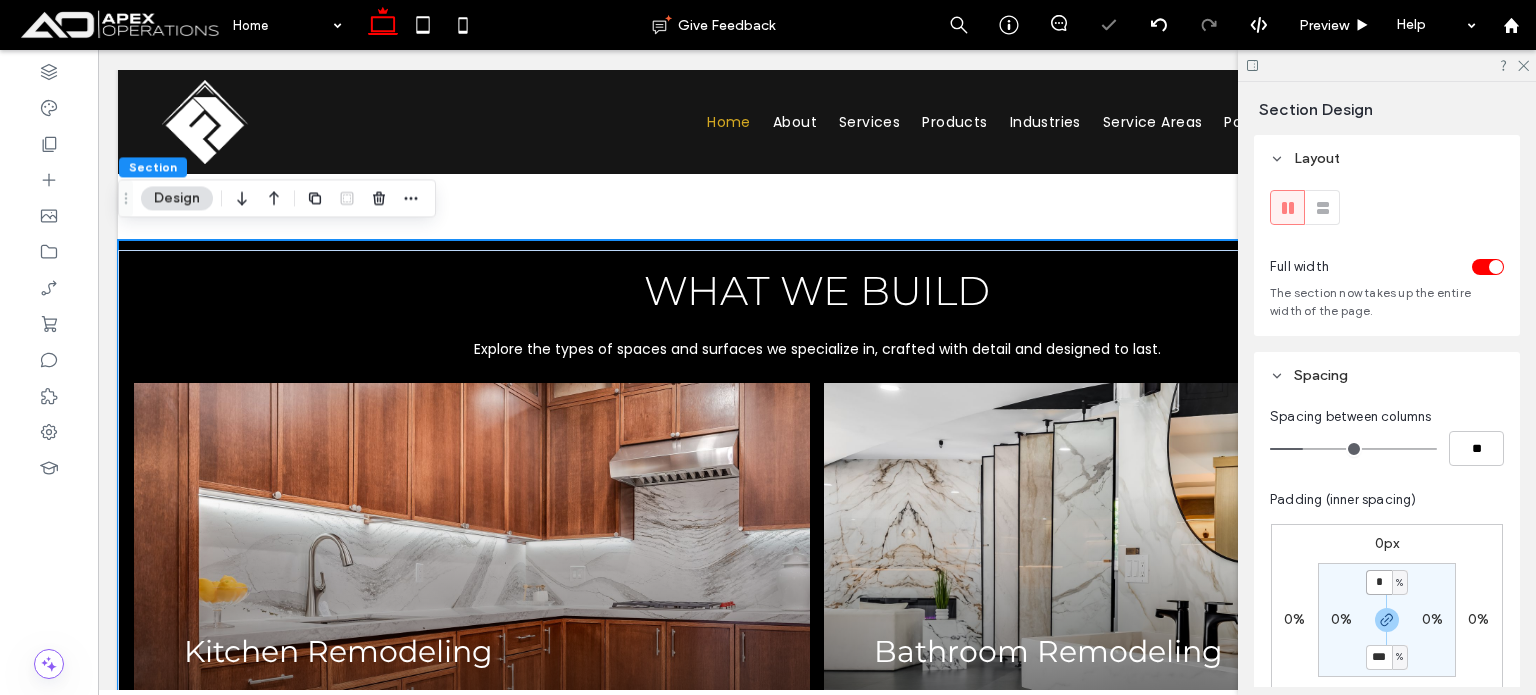 type on "*" 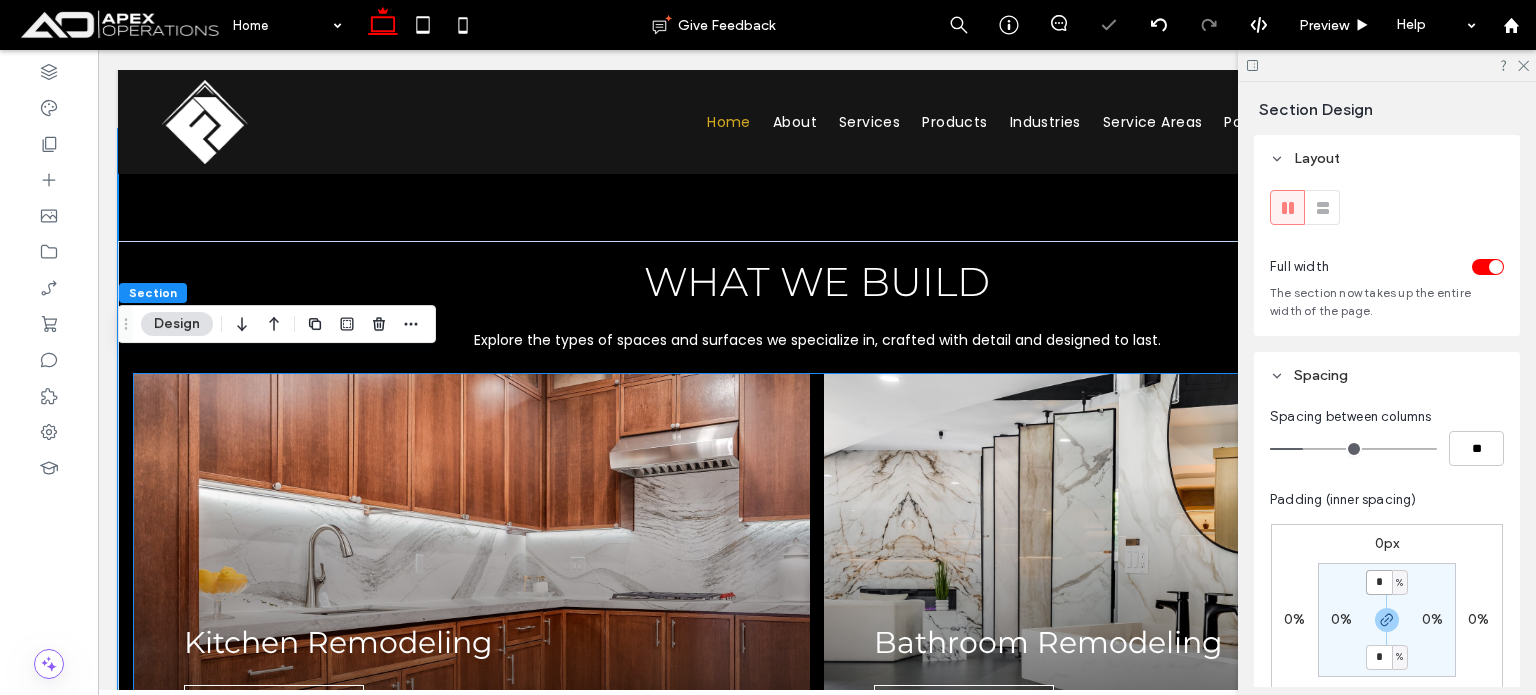 scroll, scrollTop: 1900, scrollLeft: 0, axis: vertical 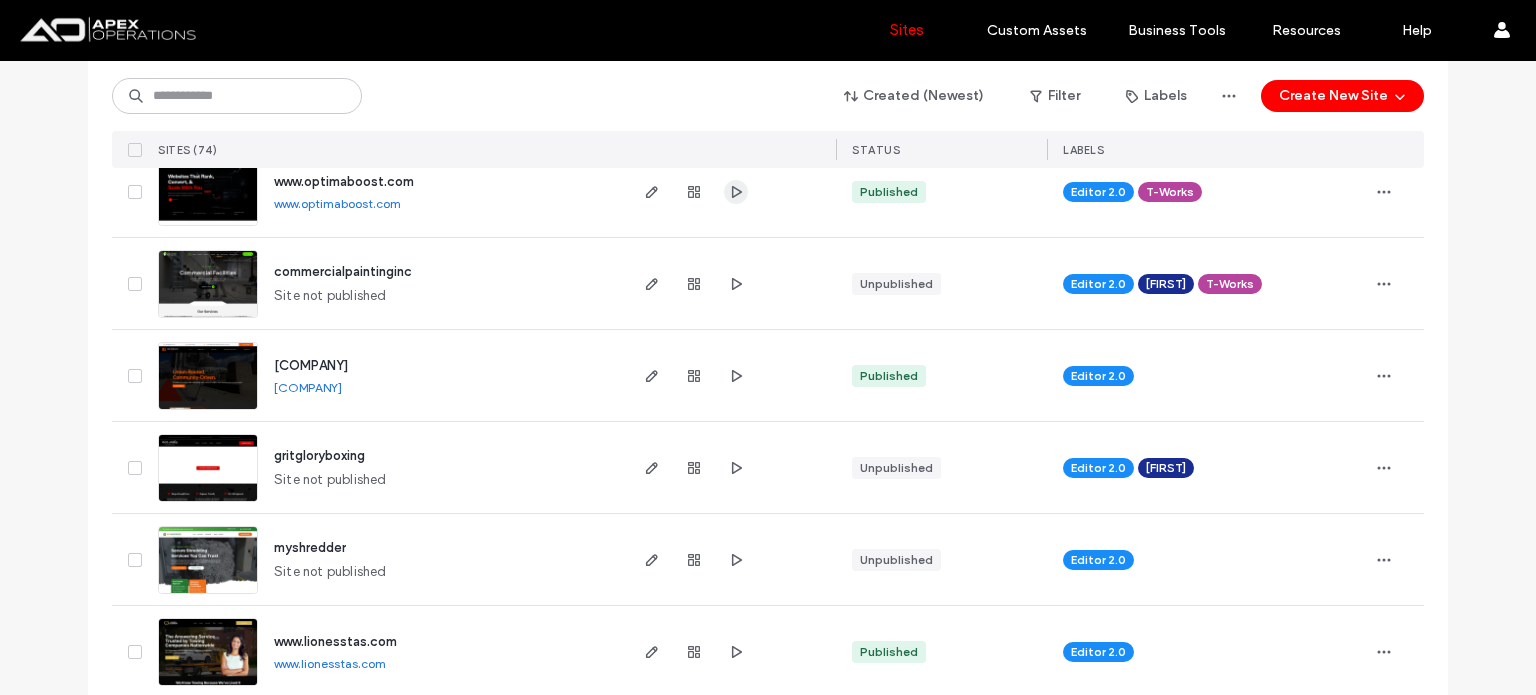 click 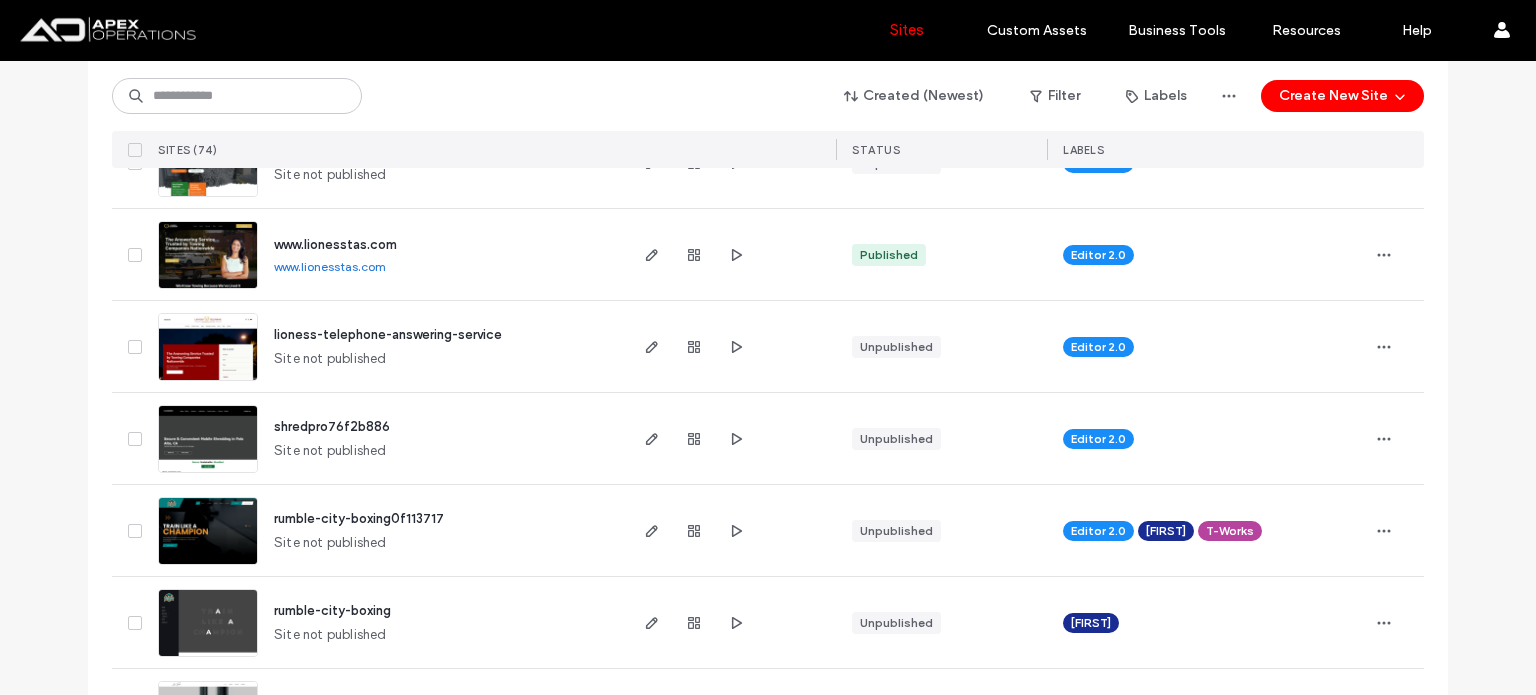 scroll, scrollTop: 1200, scrollLeft: 0, axis: vertical 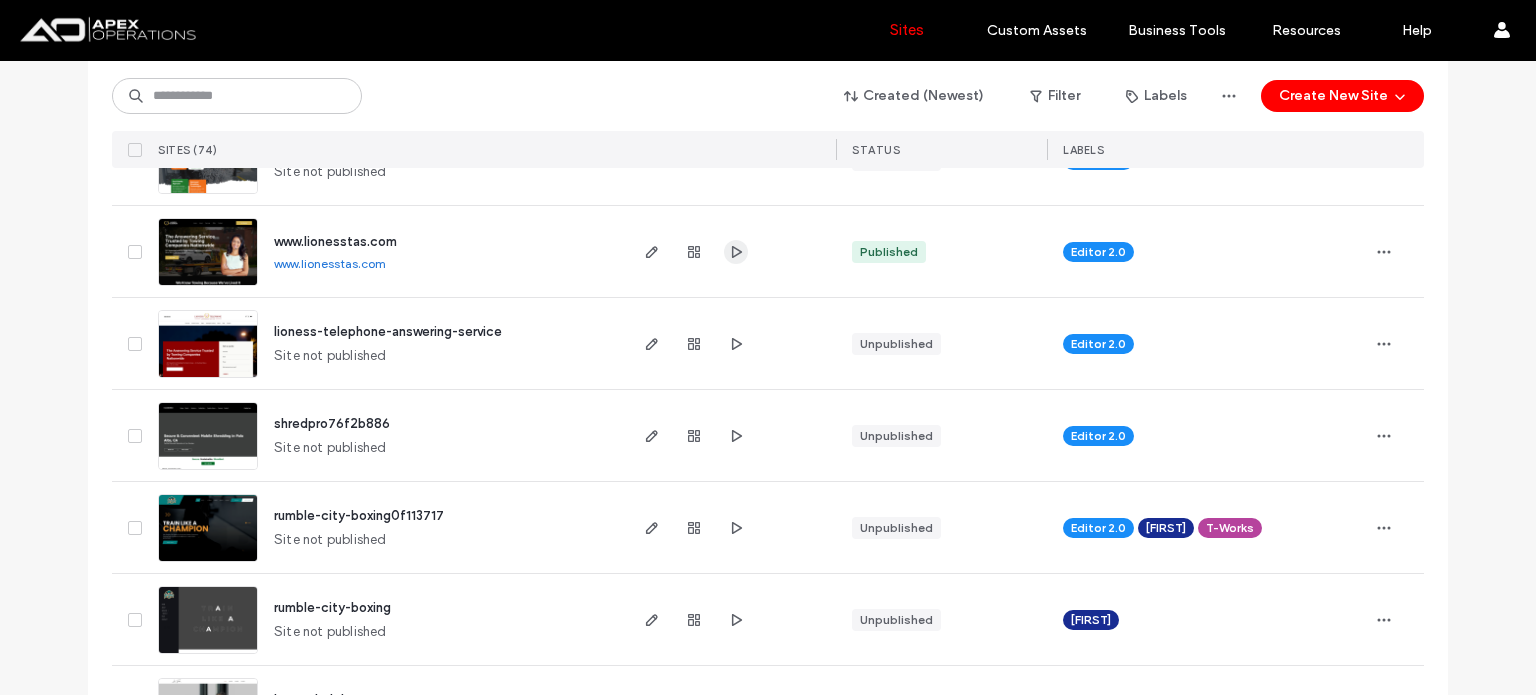click at bounding box center (736, 252) 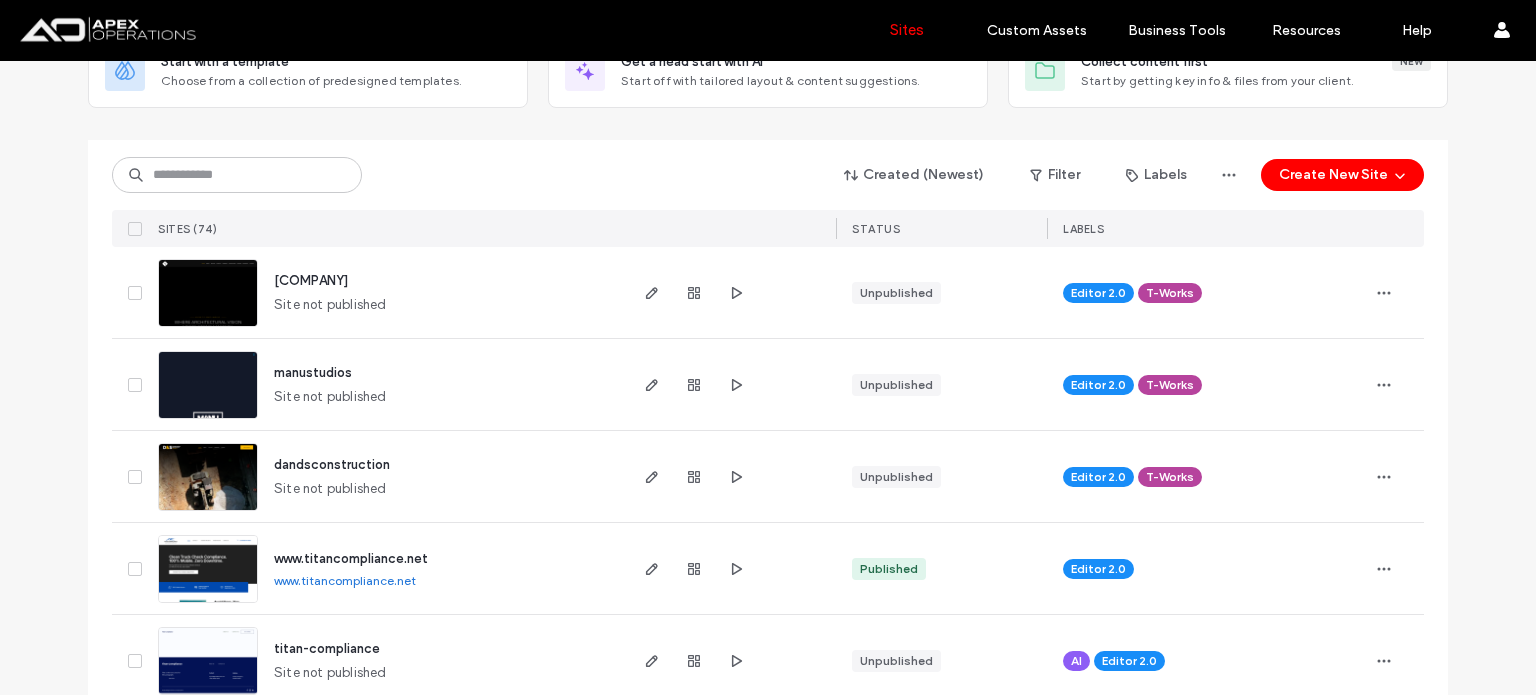 scroll, scrollTop: 0, scrollLeft: 0, axis: both 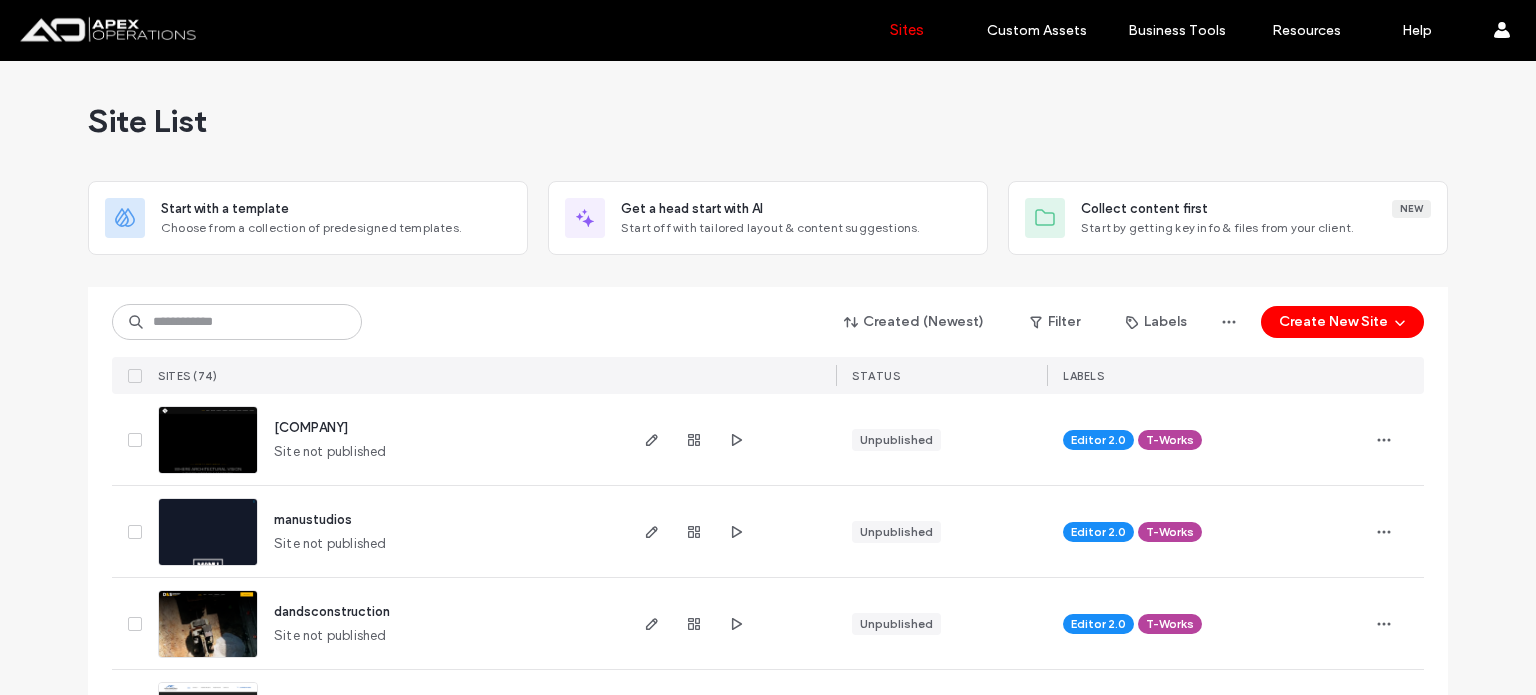 click at bounding box center (694, 439) 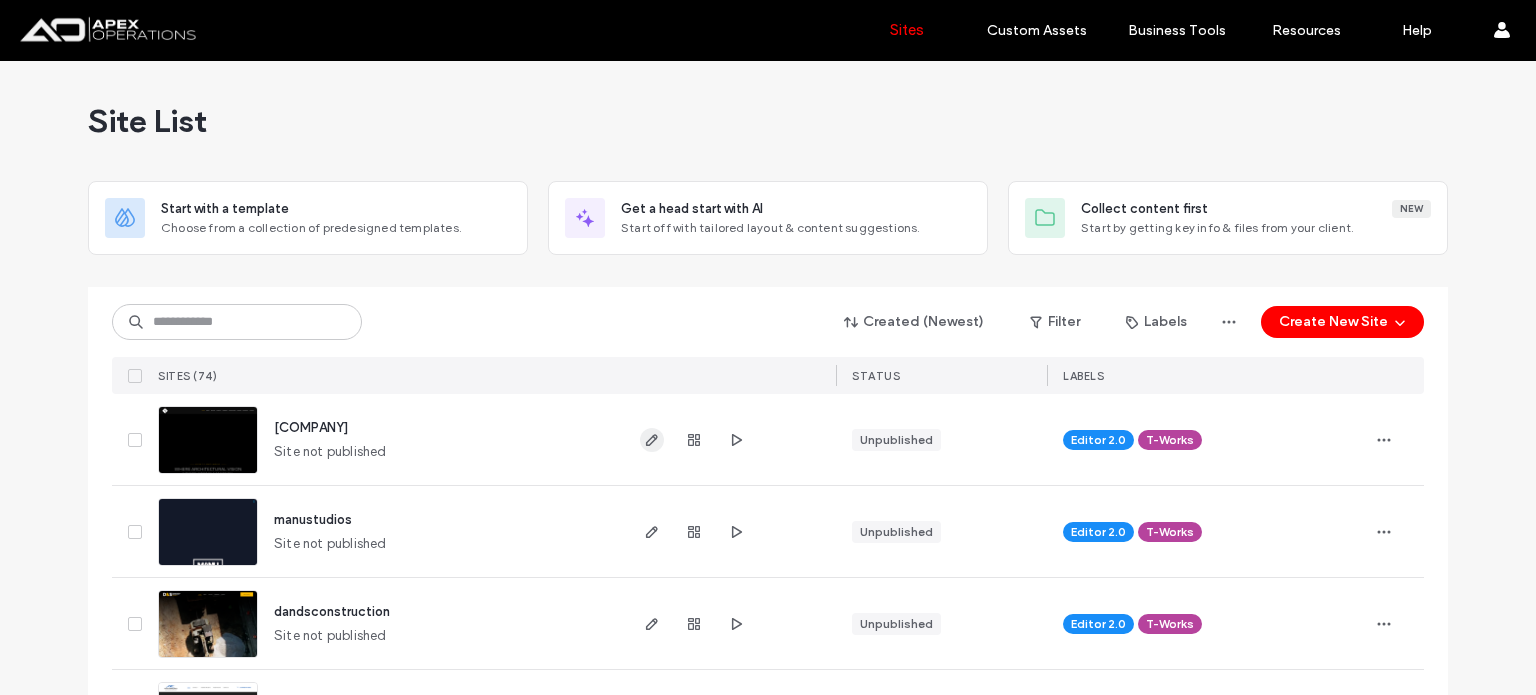 click 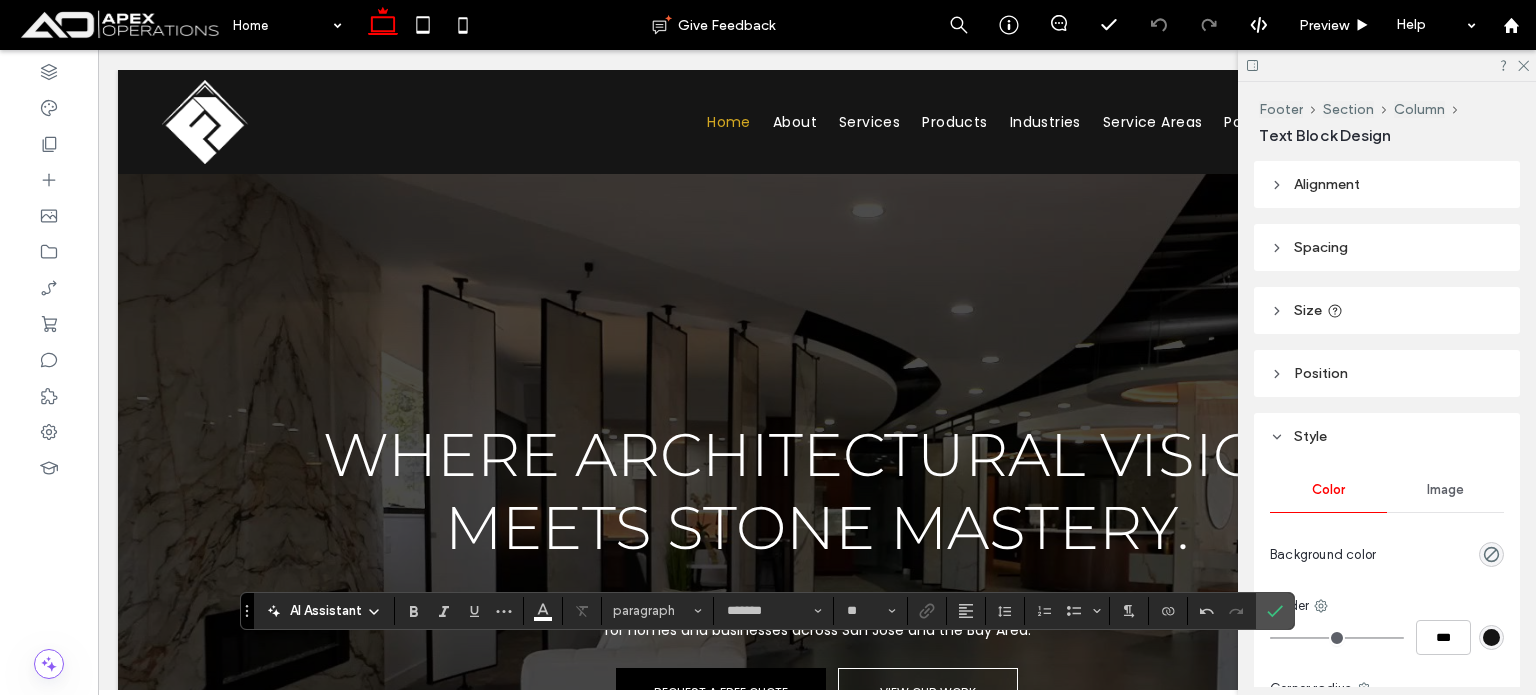 scroll, scrollTop: 7746, scrollLeft: 0, axis: vertical 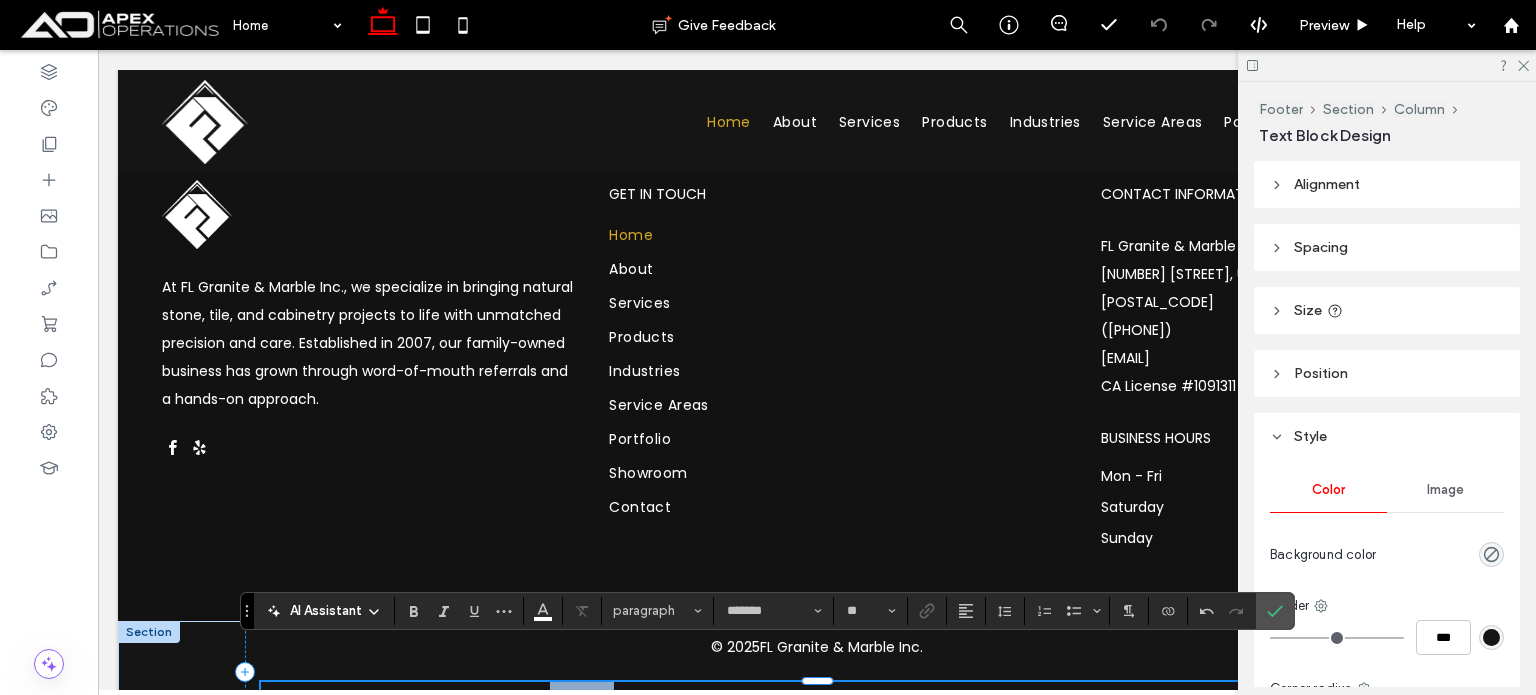 type on "**" 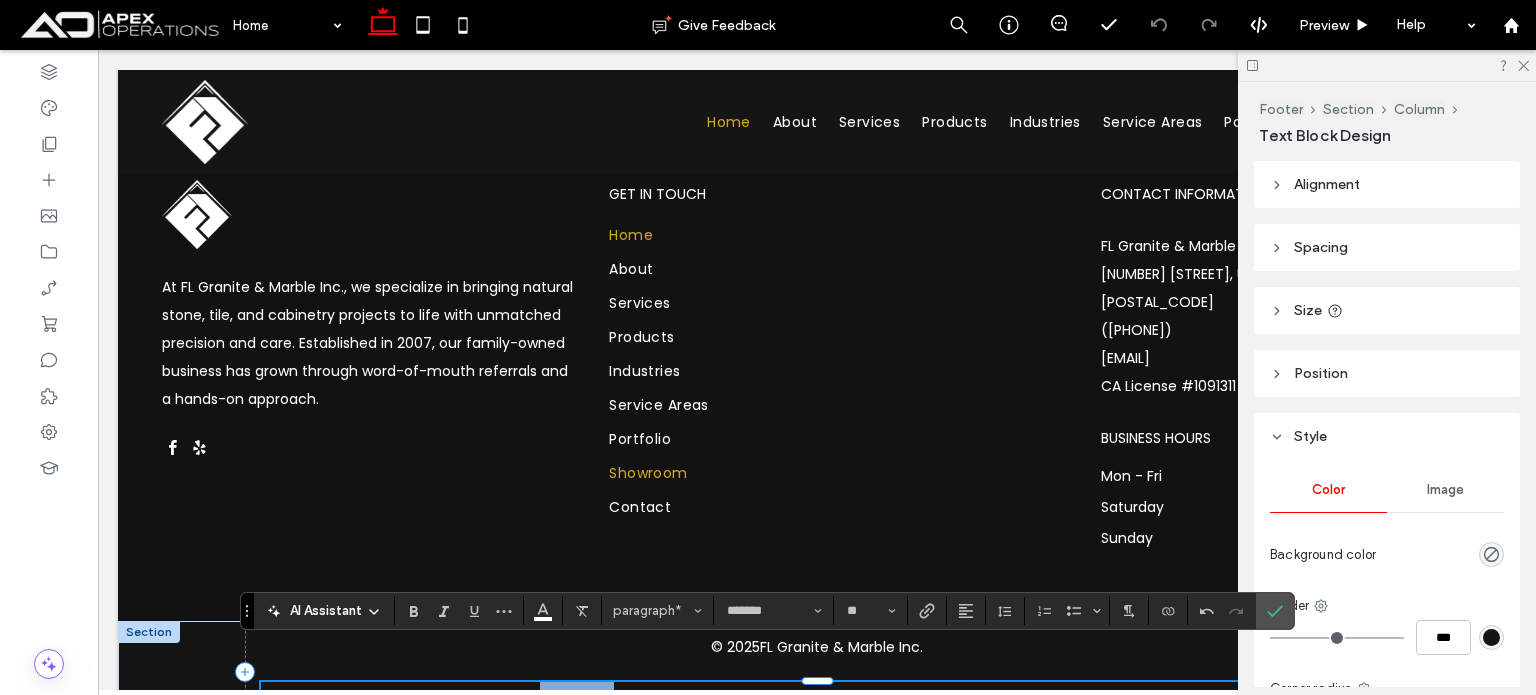 drag, startPoint x: 730, startPoint y: 653, endPoint x: 777, endPoint y: 459, distance: 199.61212 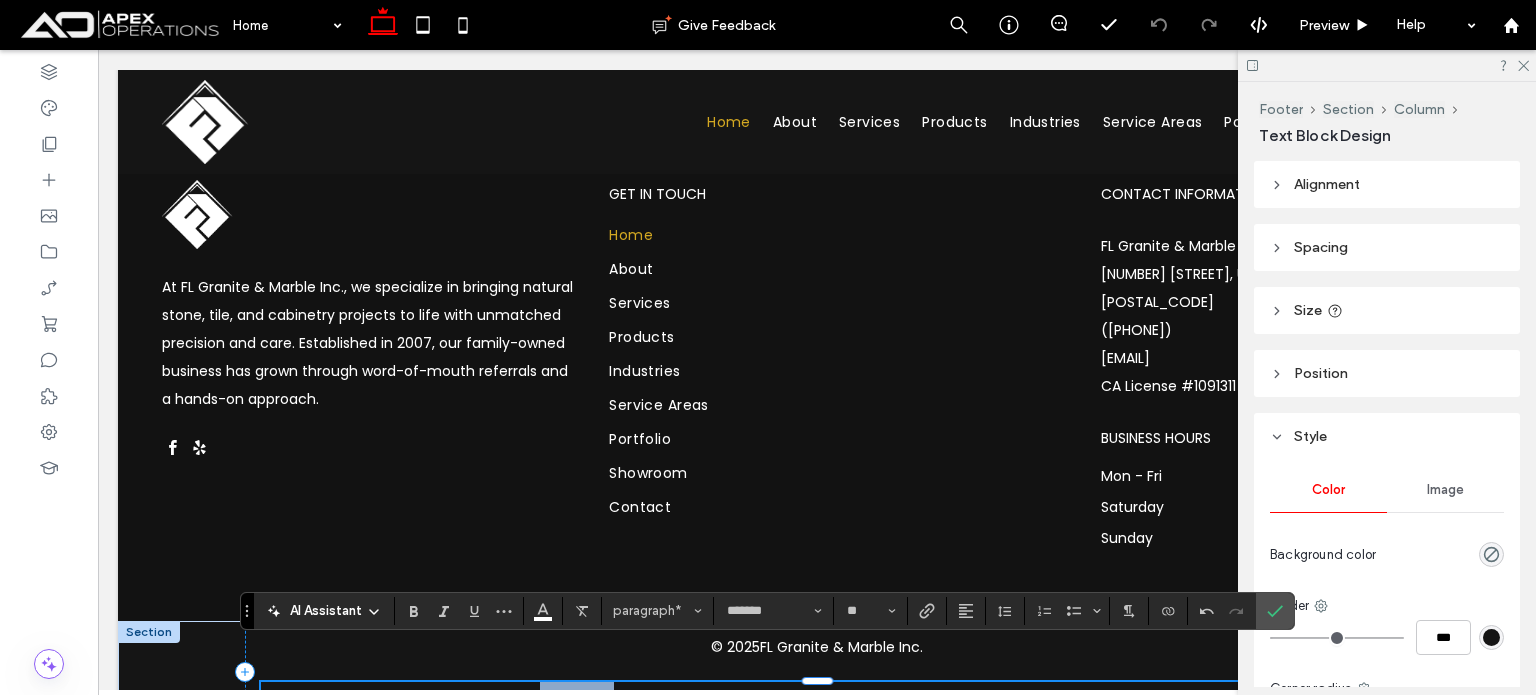 click on "**********" at bounding box center [437, 694] 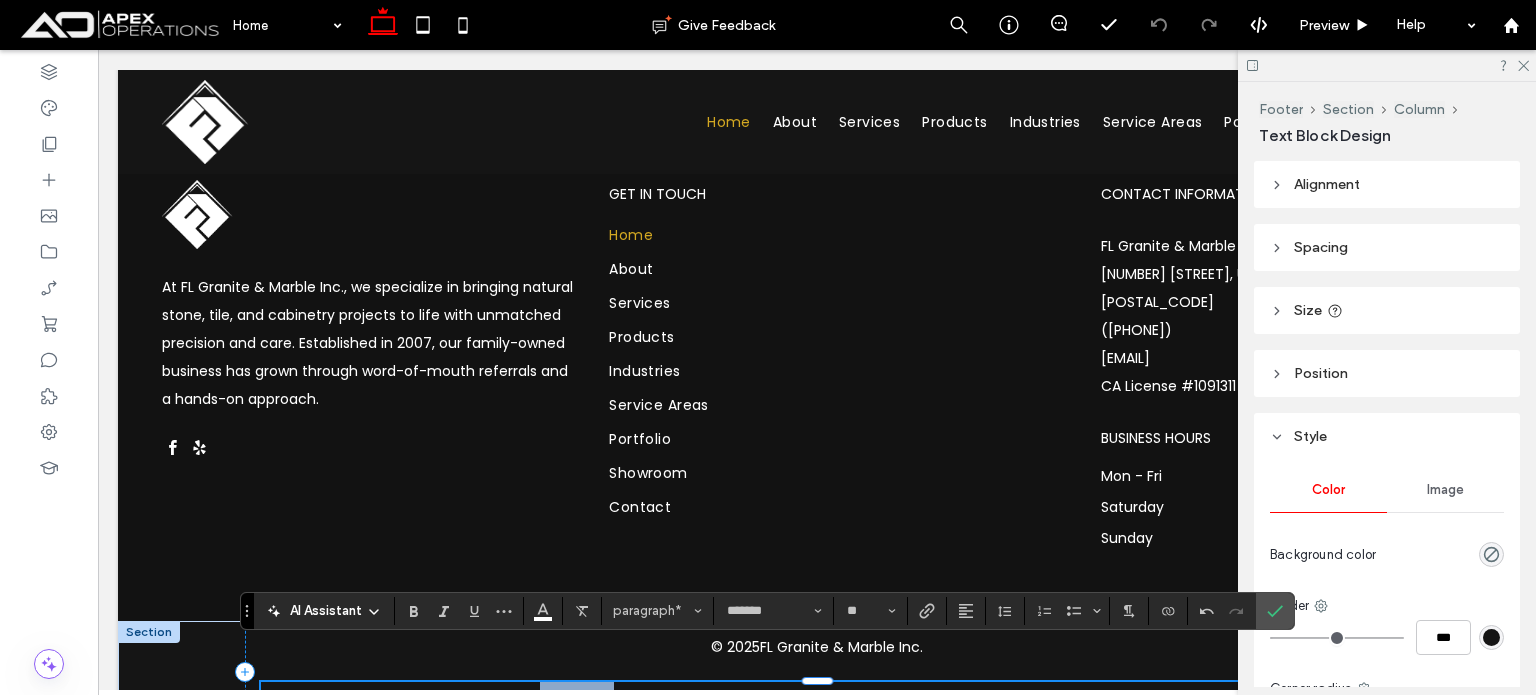 drag, startPoint x: 716, startPoint y: 655, endPoint x: 696, endPoint y: 631, distance: 31.241 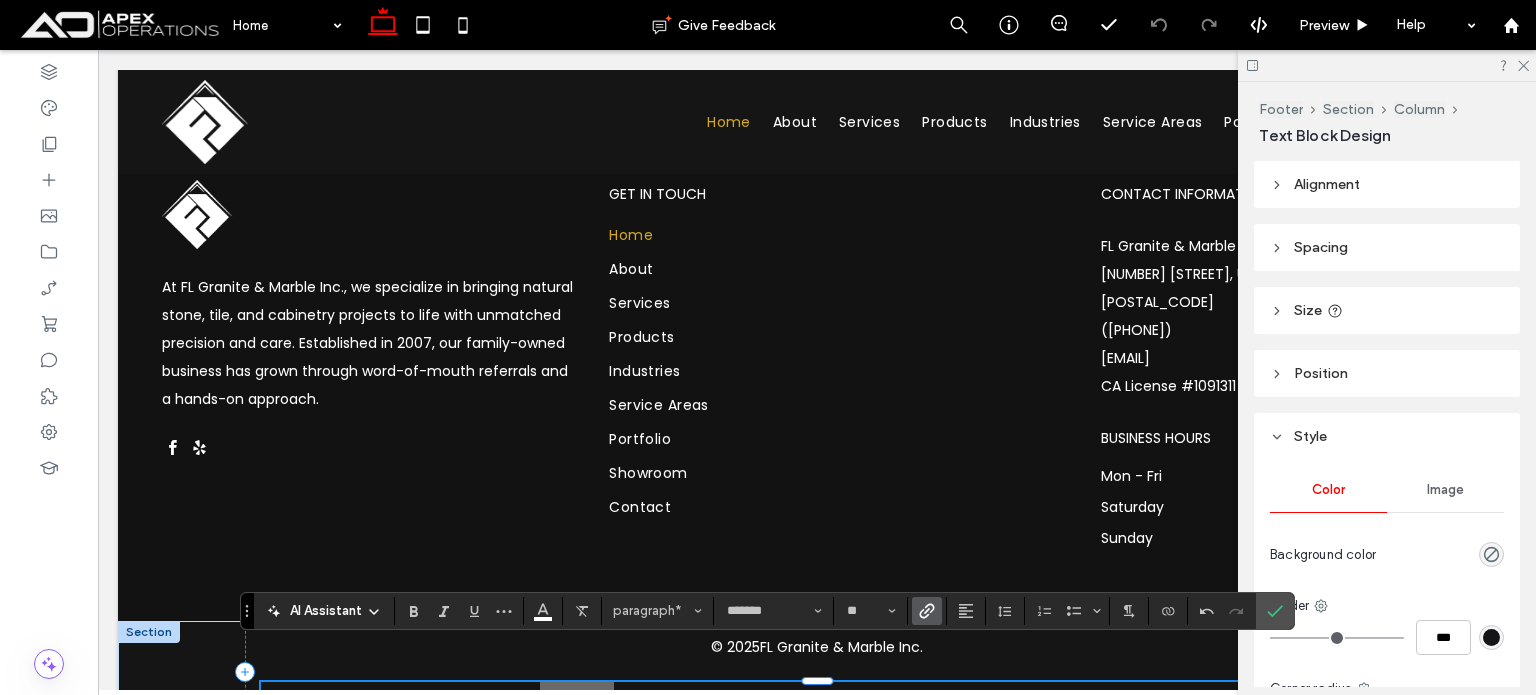click 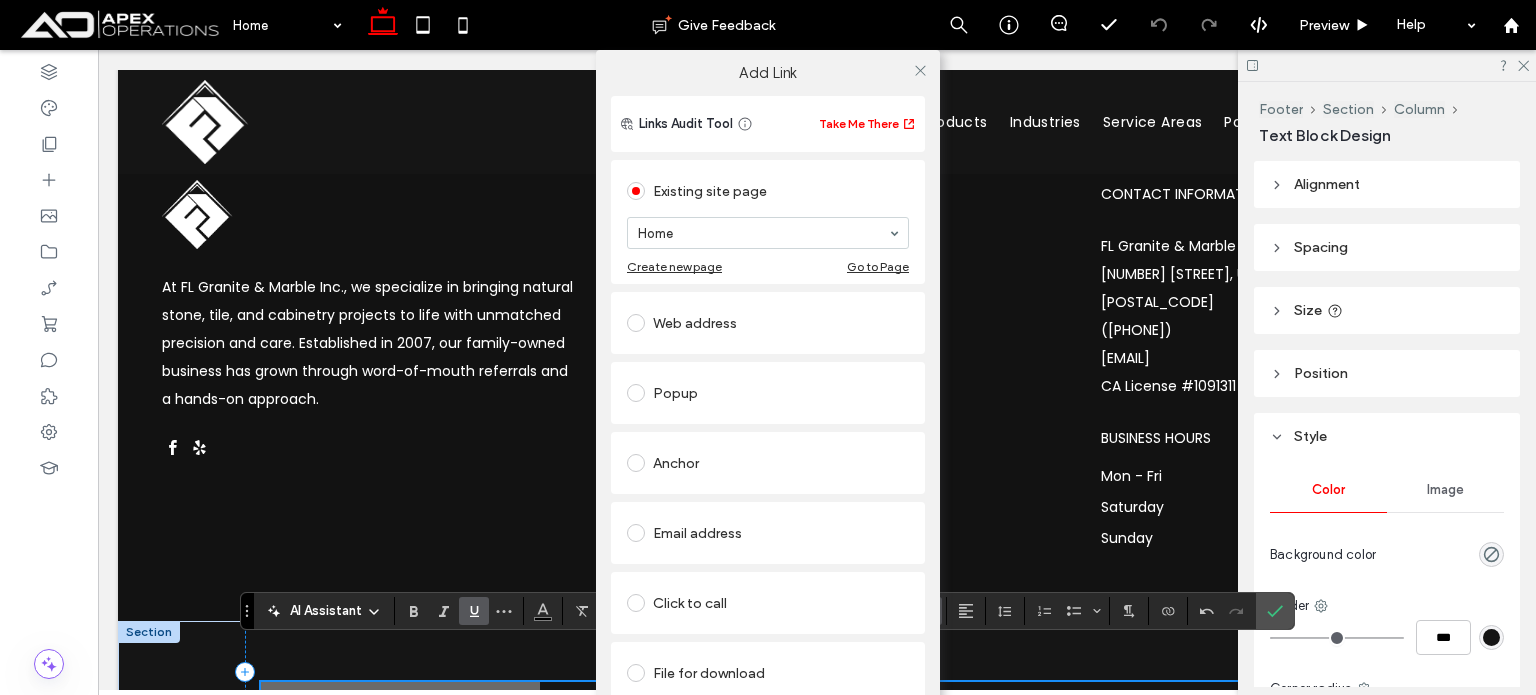 click on "Web address" at bounding box center [768, 323] 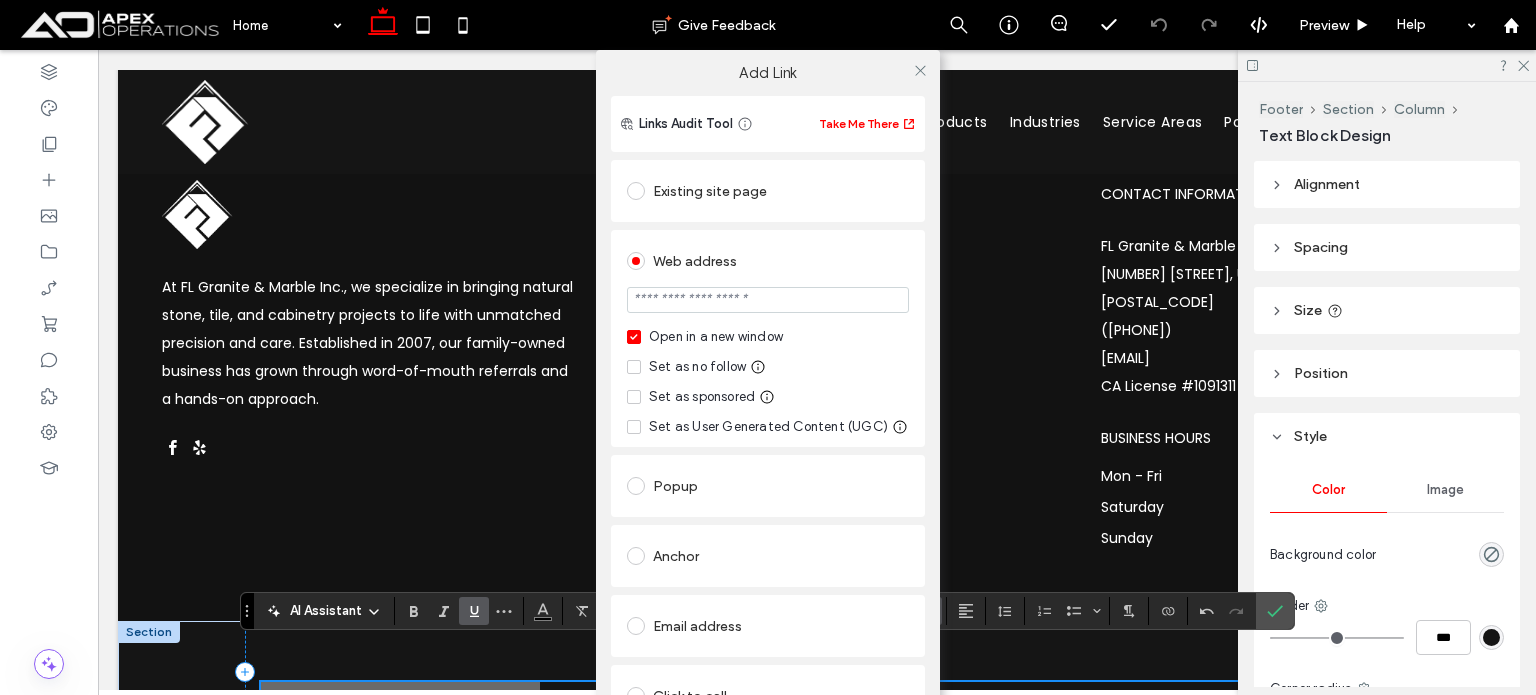 click at bounding box center (768, 300) 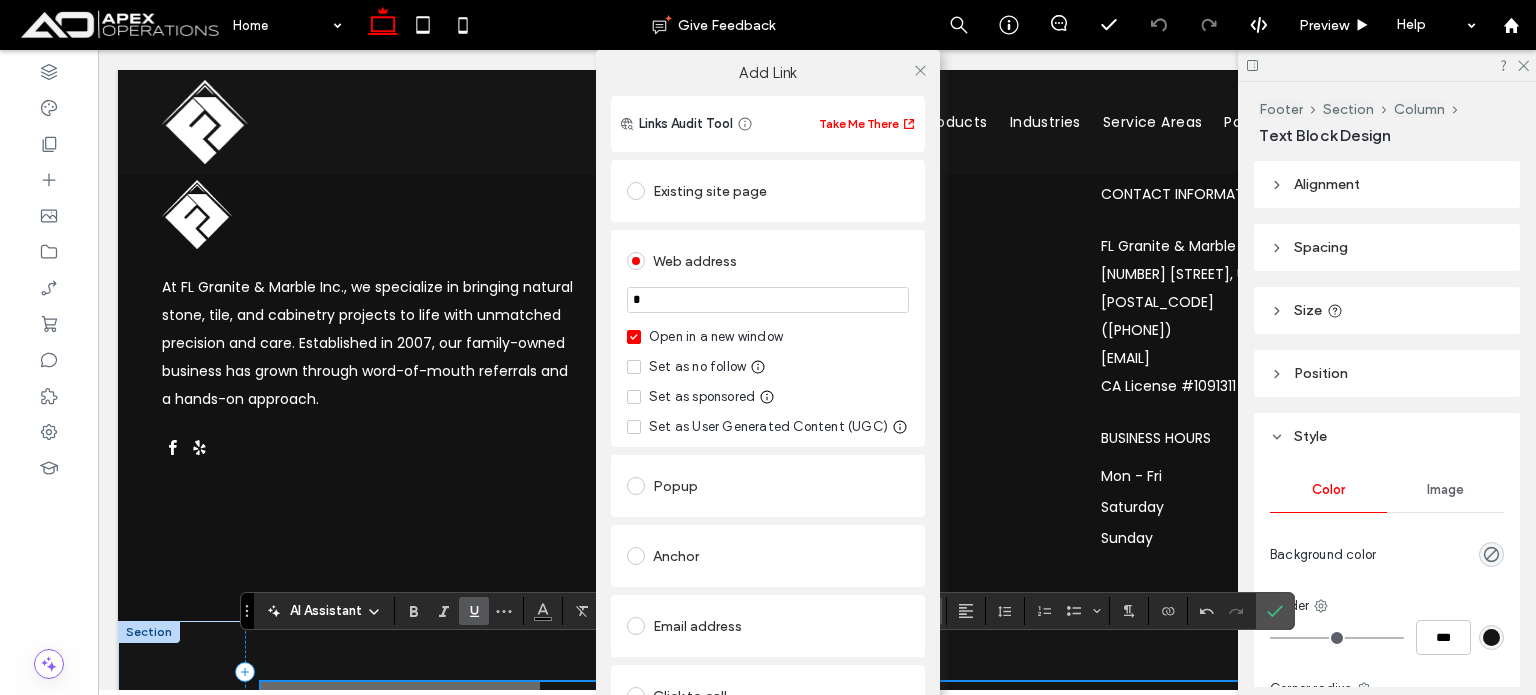 click on "Web address" at bounding box center [768, 261] 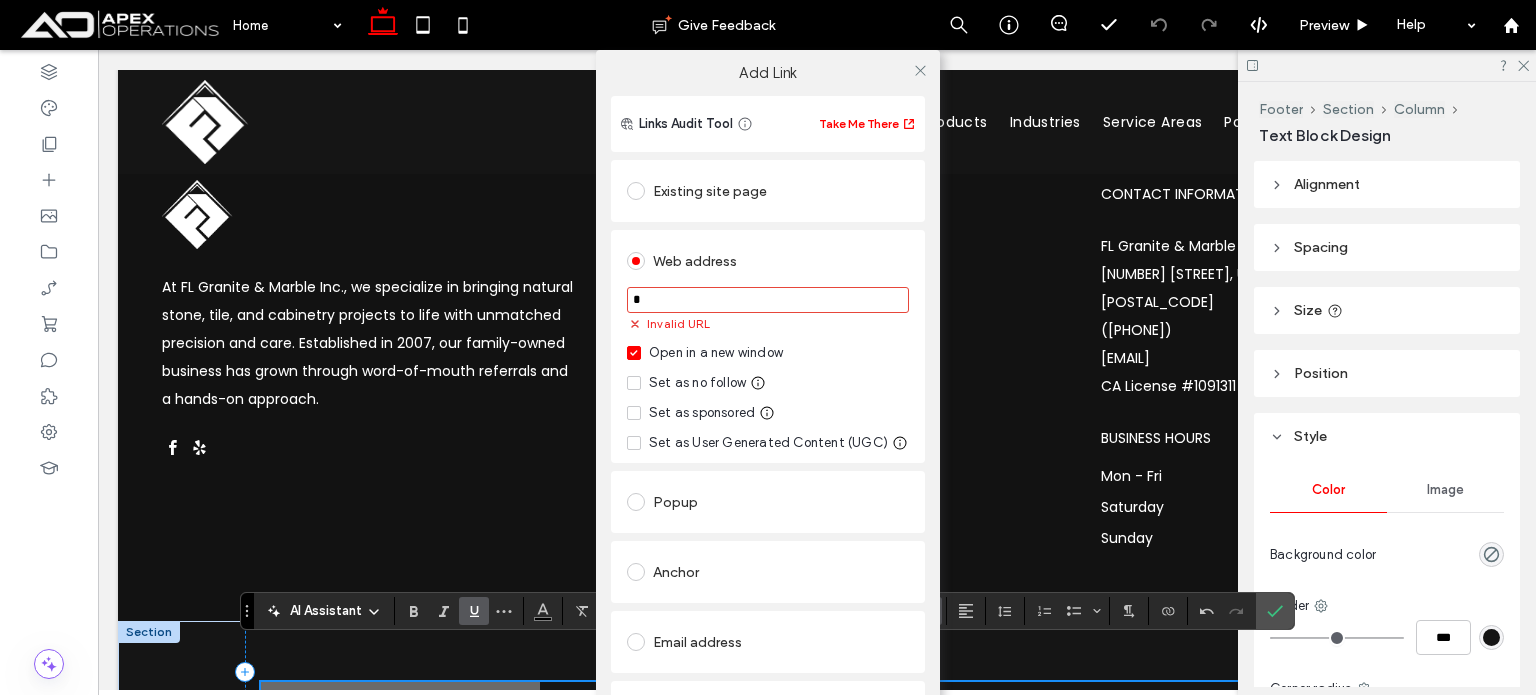 click on "*" at bounding box center [768, 300] 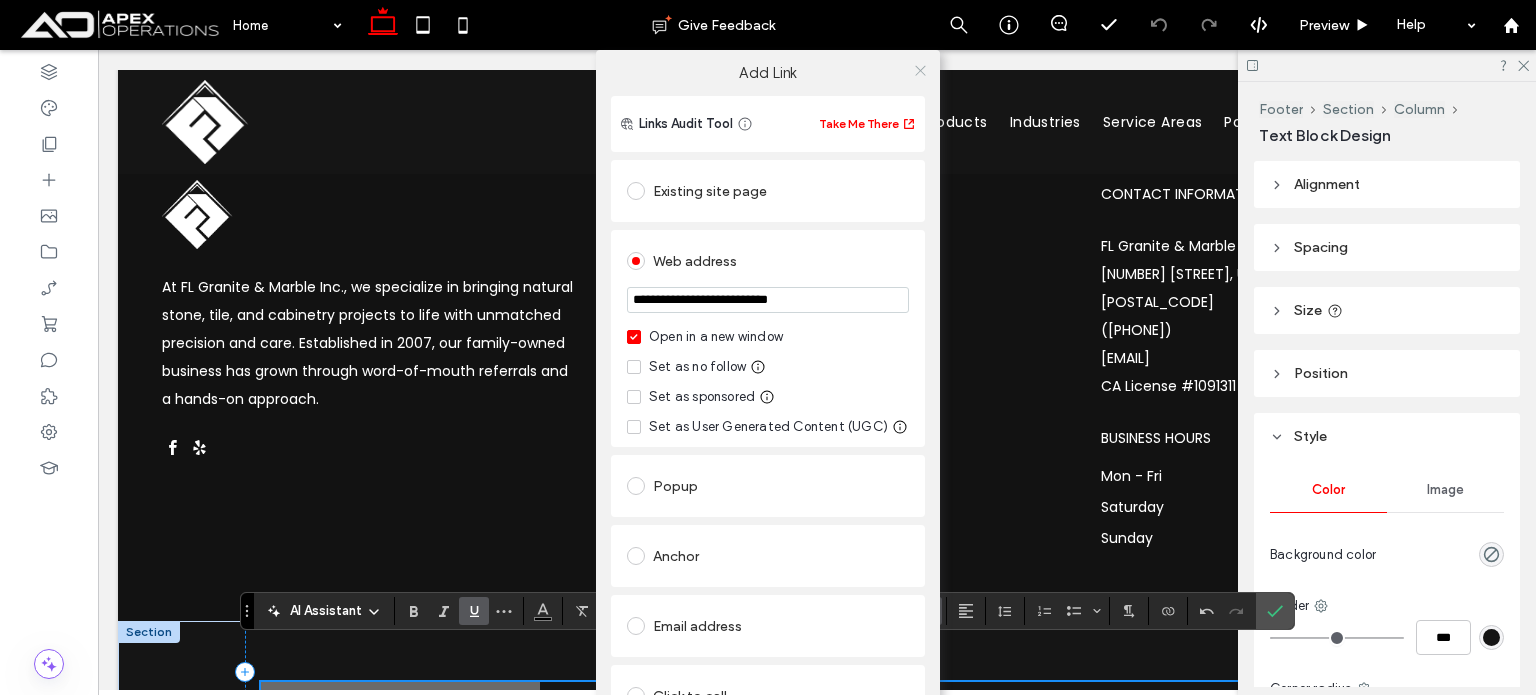 type on "**********" 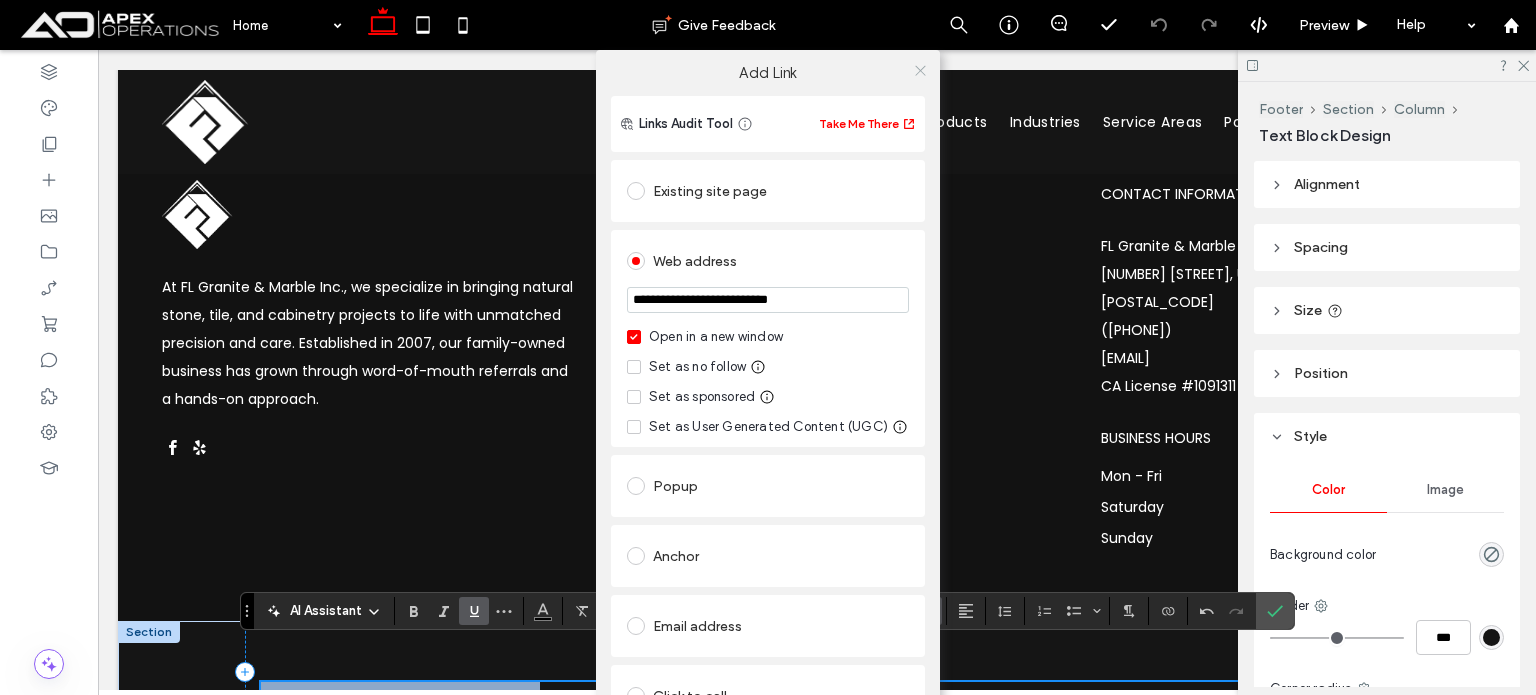 click 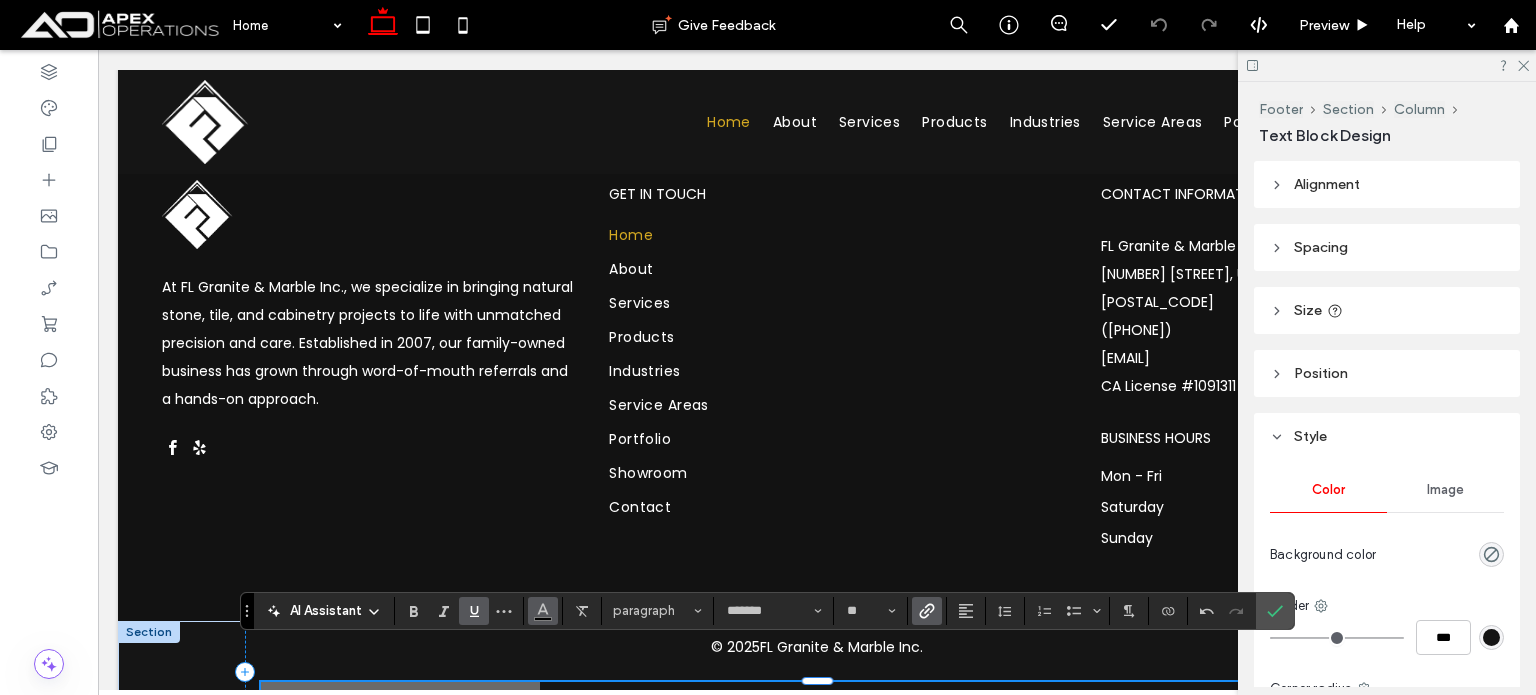 drag, startPoint x: 478, startPoint y: 607, endPoint x: 536, endPoint y: 615, distance: 58.549126 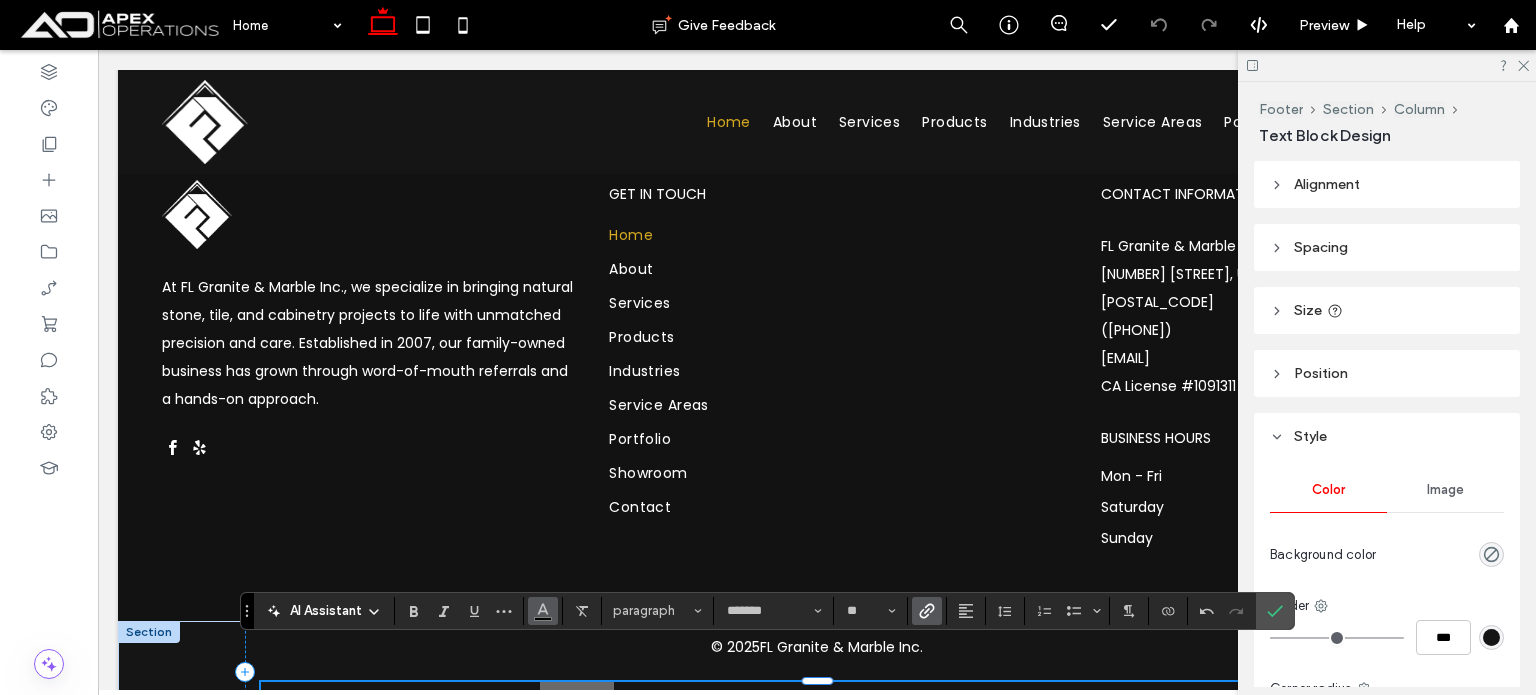 click 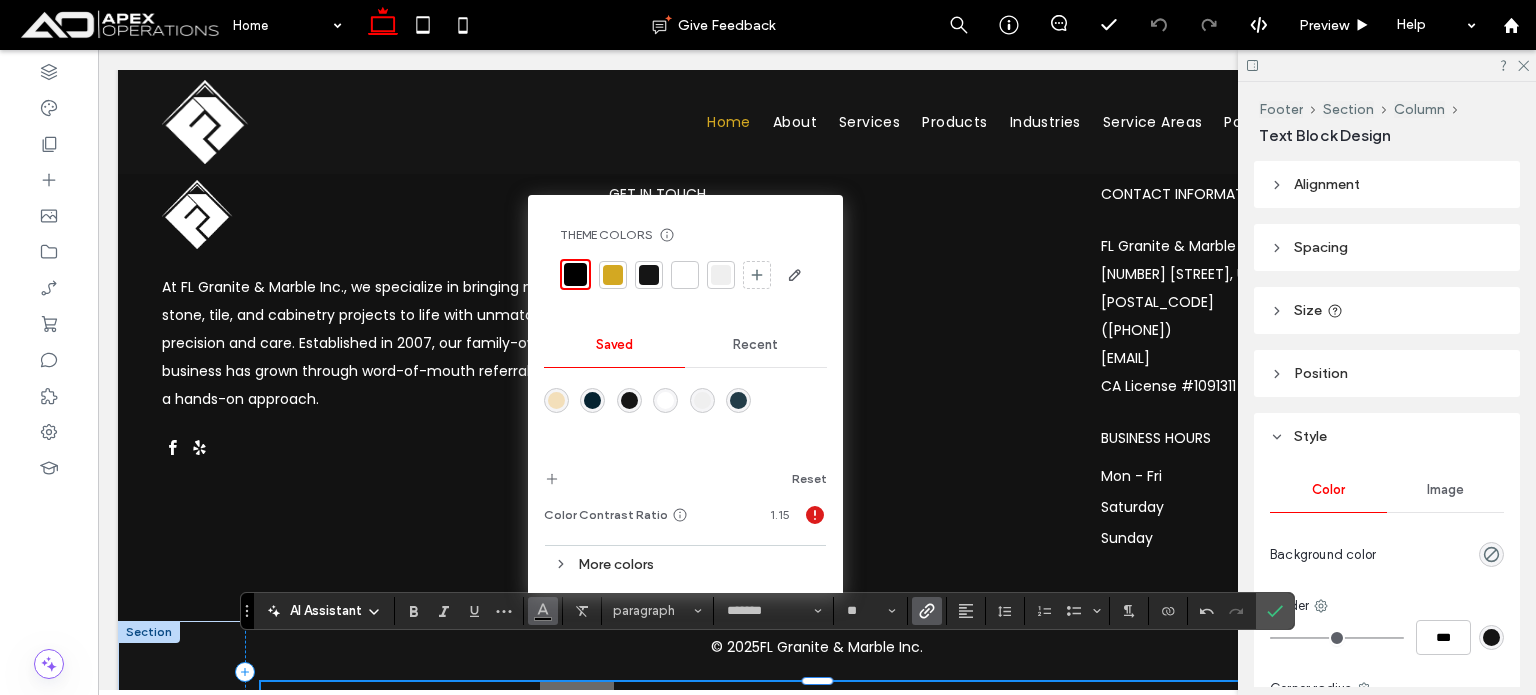 click at bounding box center [613, 275] 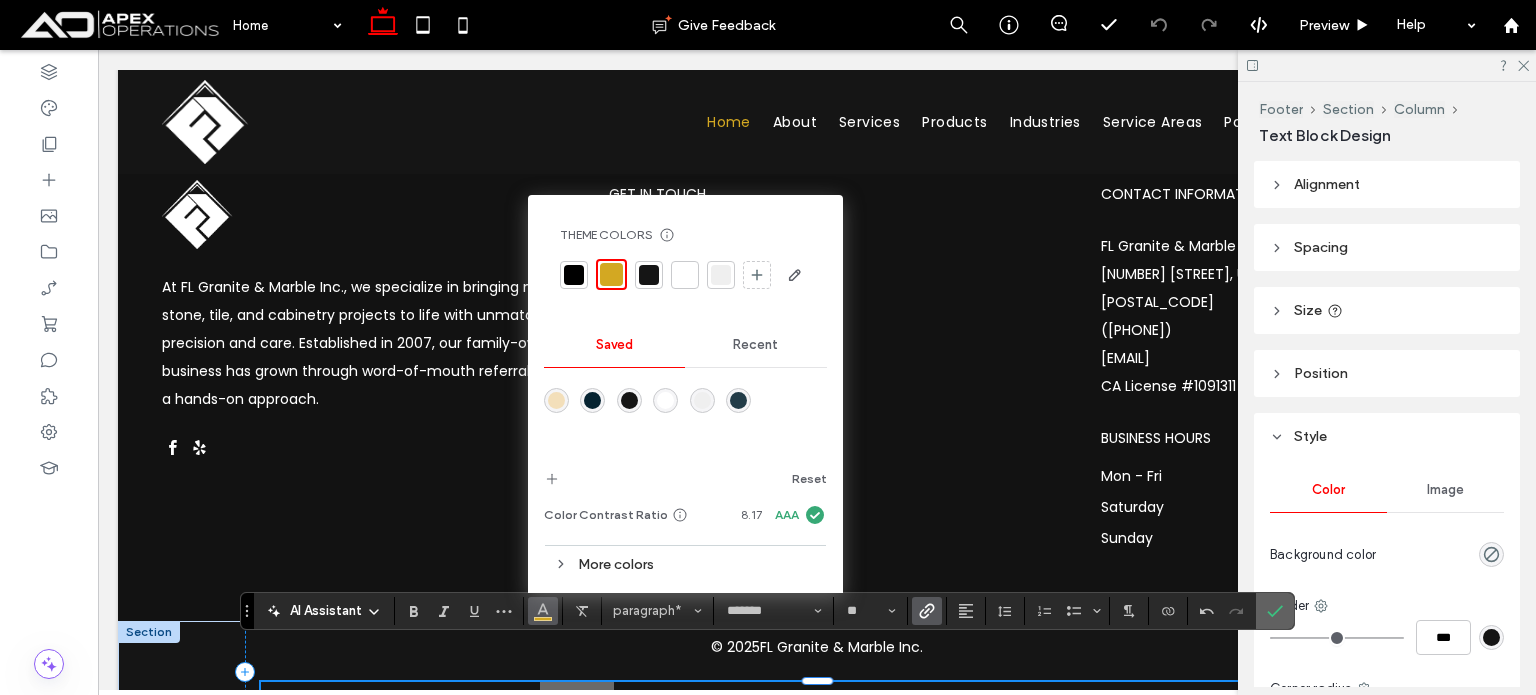 click 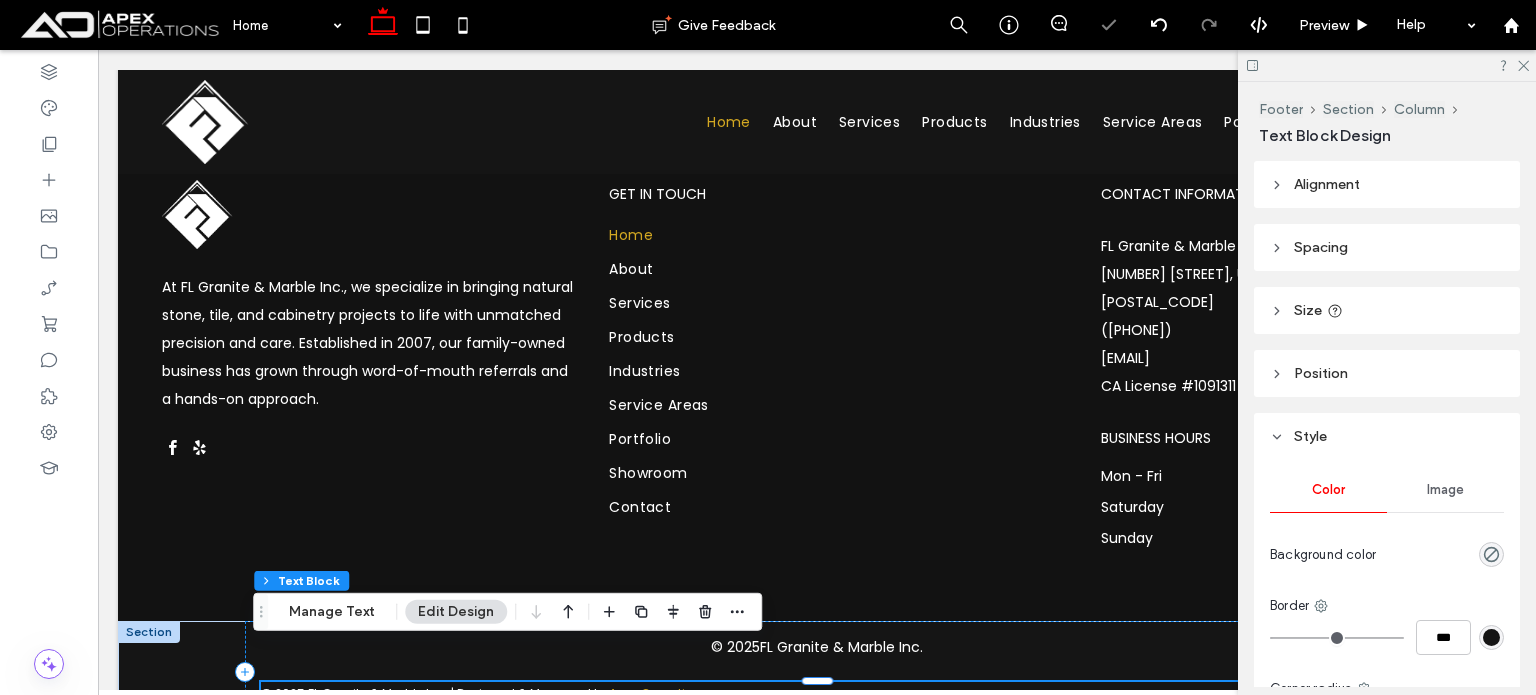 click on "© 2025 FL Granite & Marble Inc. | Designed & Managed by  Apex Operations" at bounding box center [817, 694] 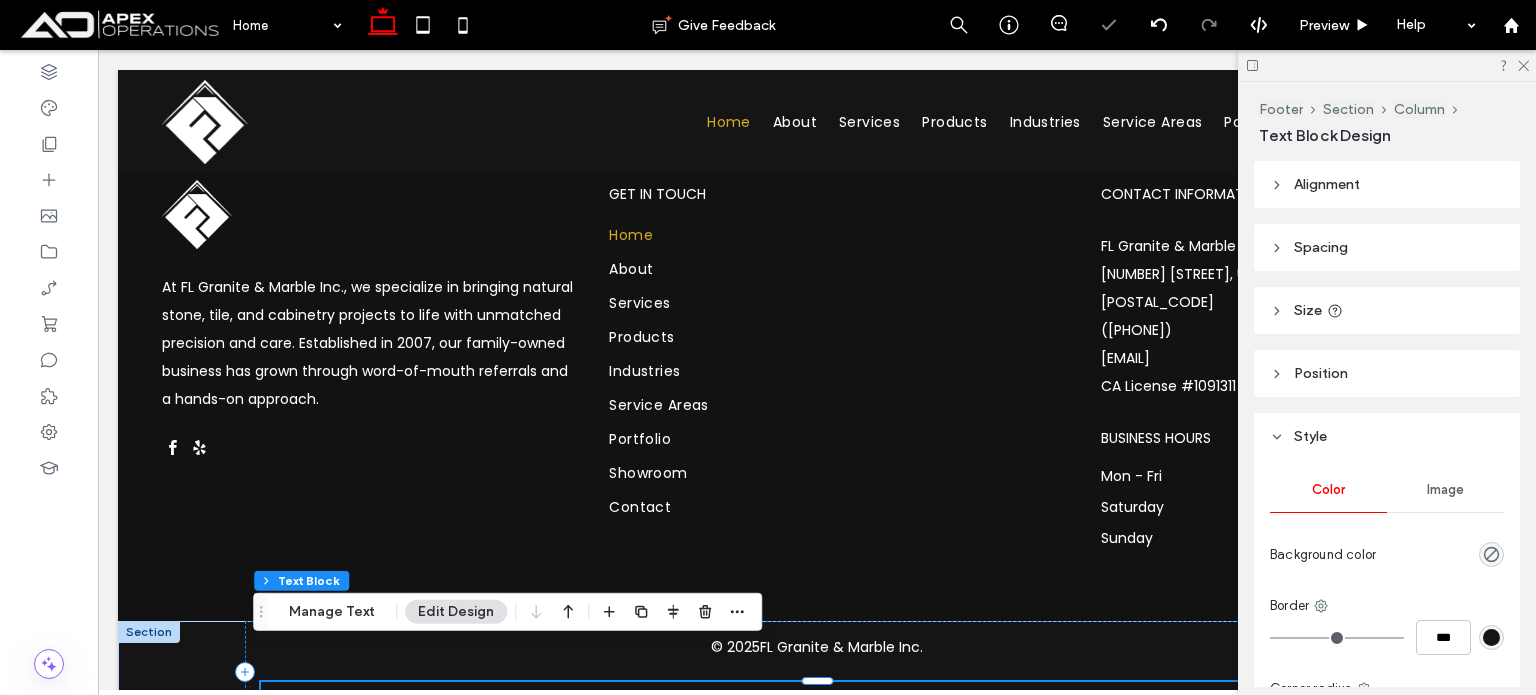 click on "**********" at bounding box center [817, 694] 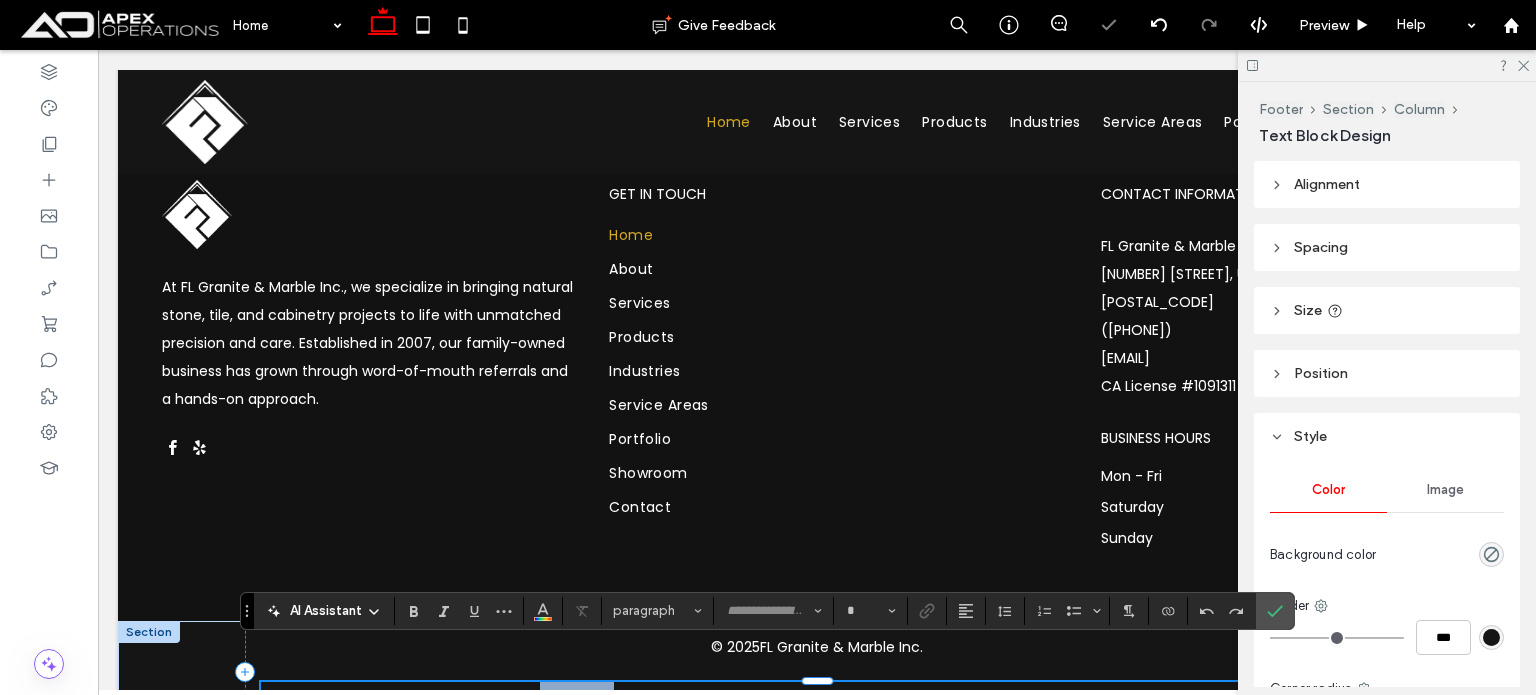 type on "*******" 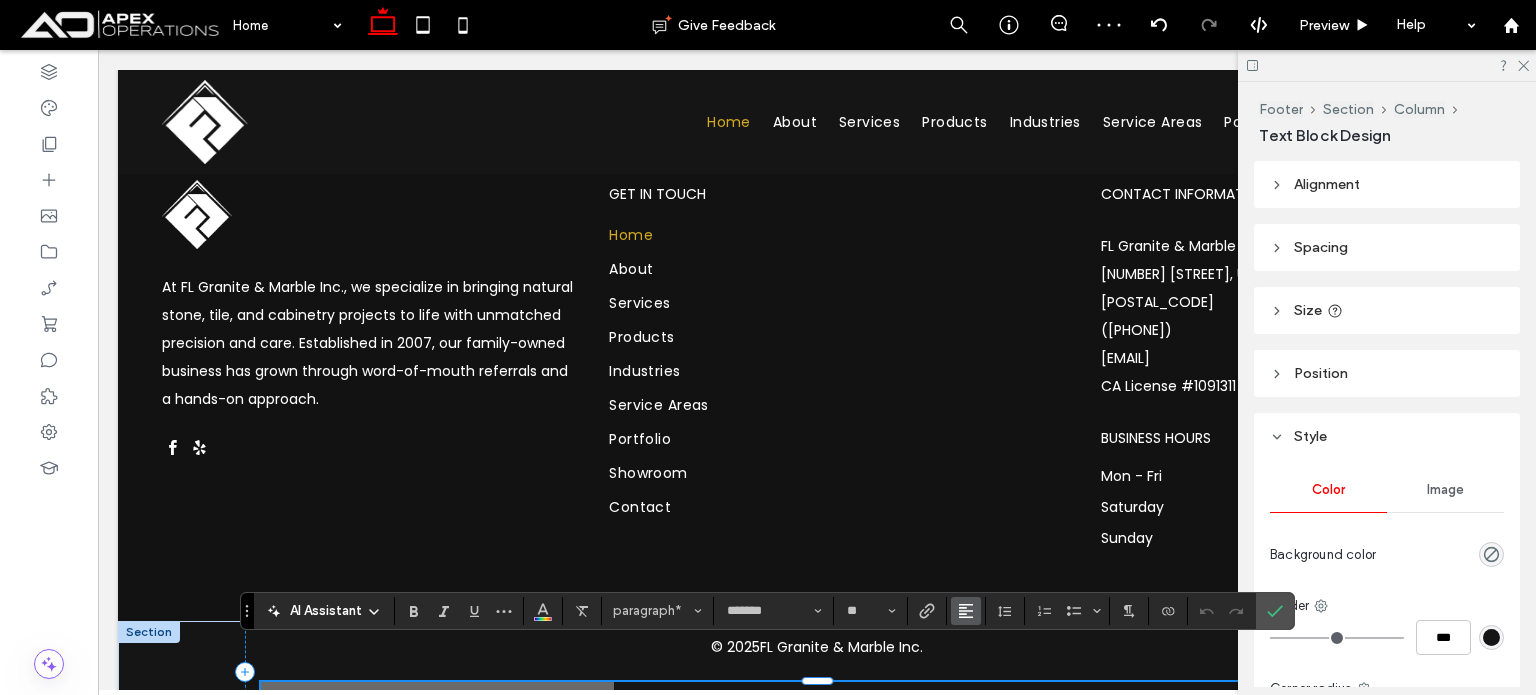 click 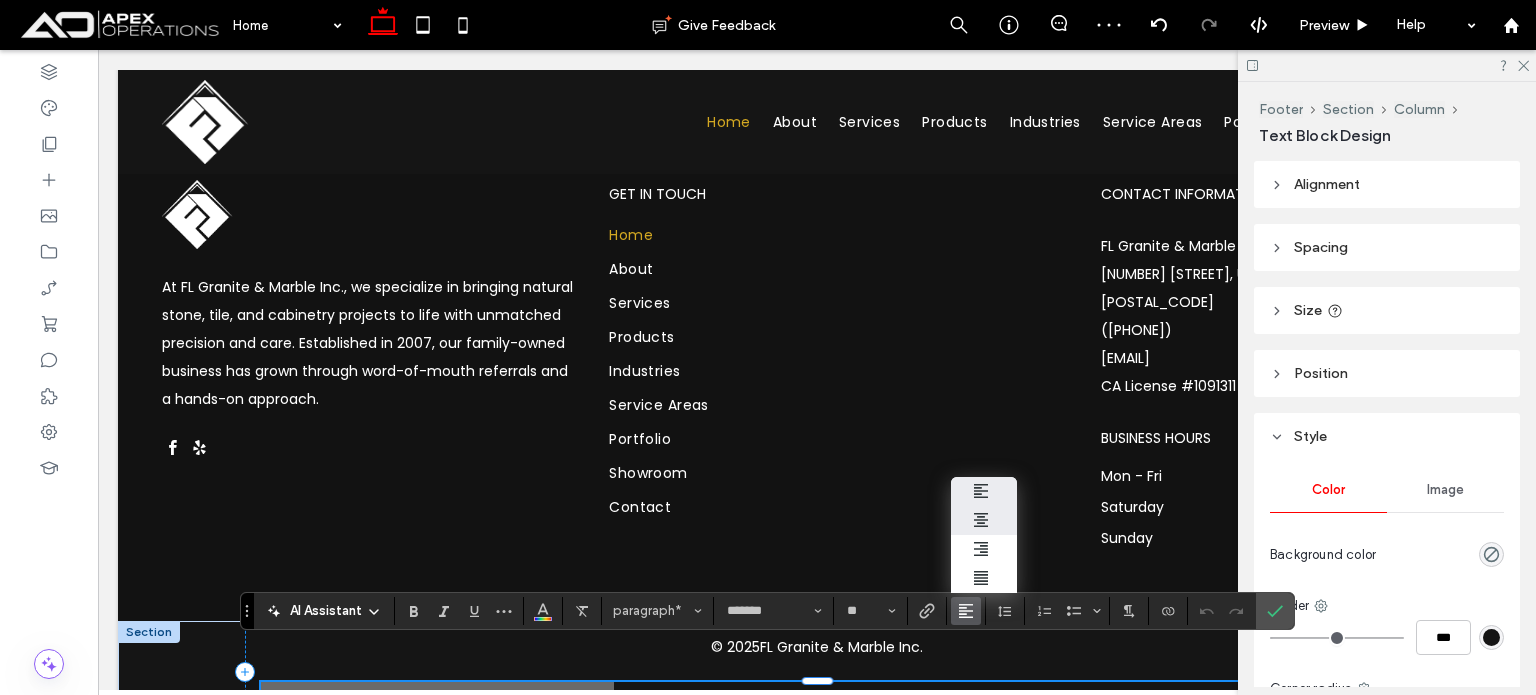 click 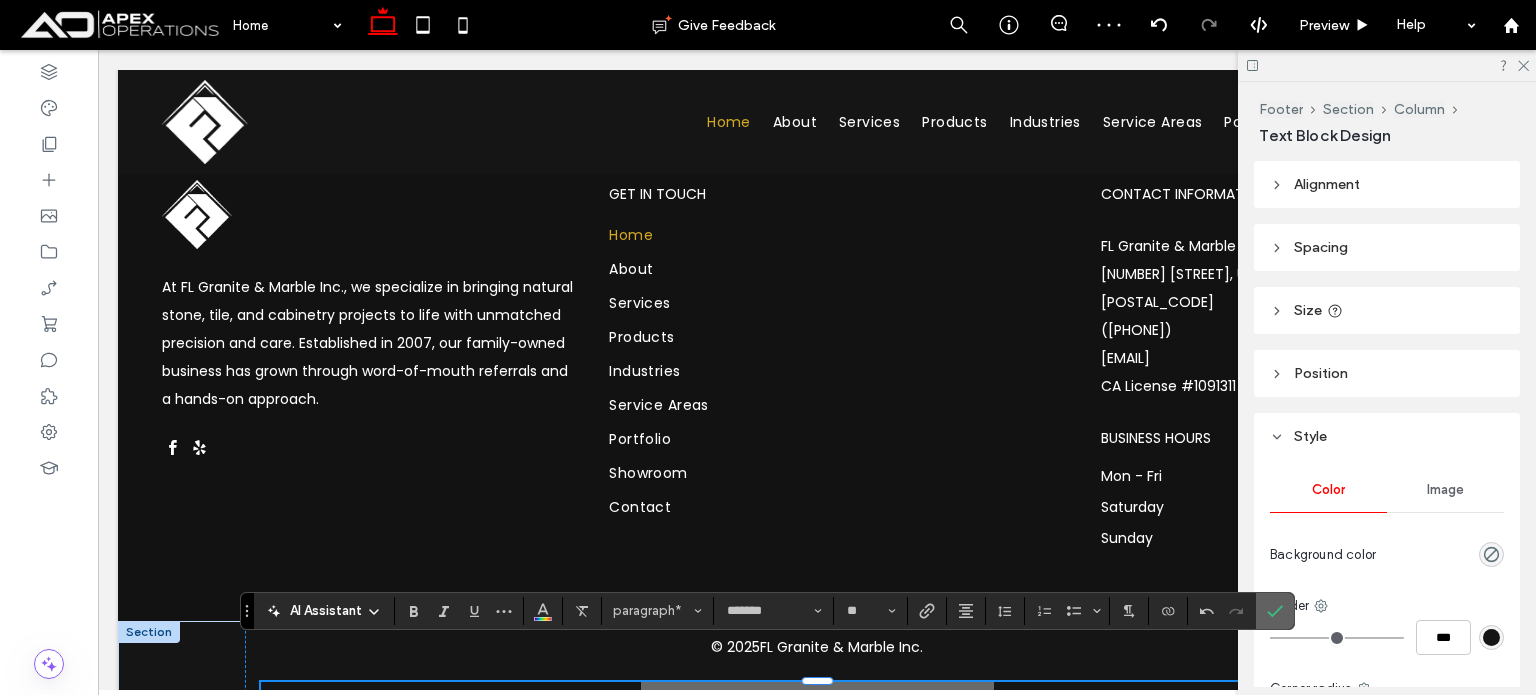click at bounding box center (1275, 611) 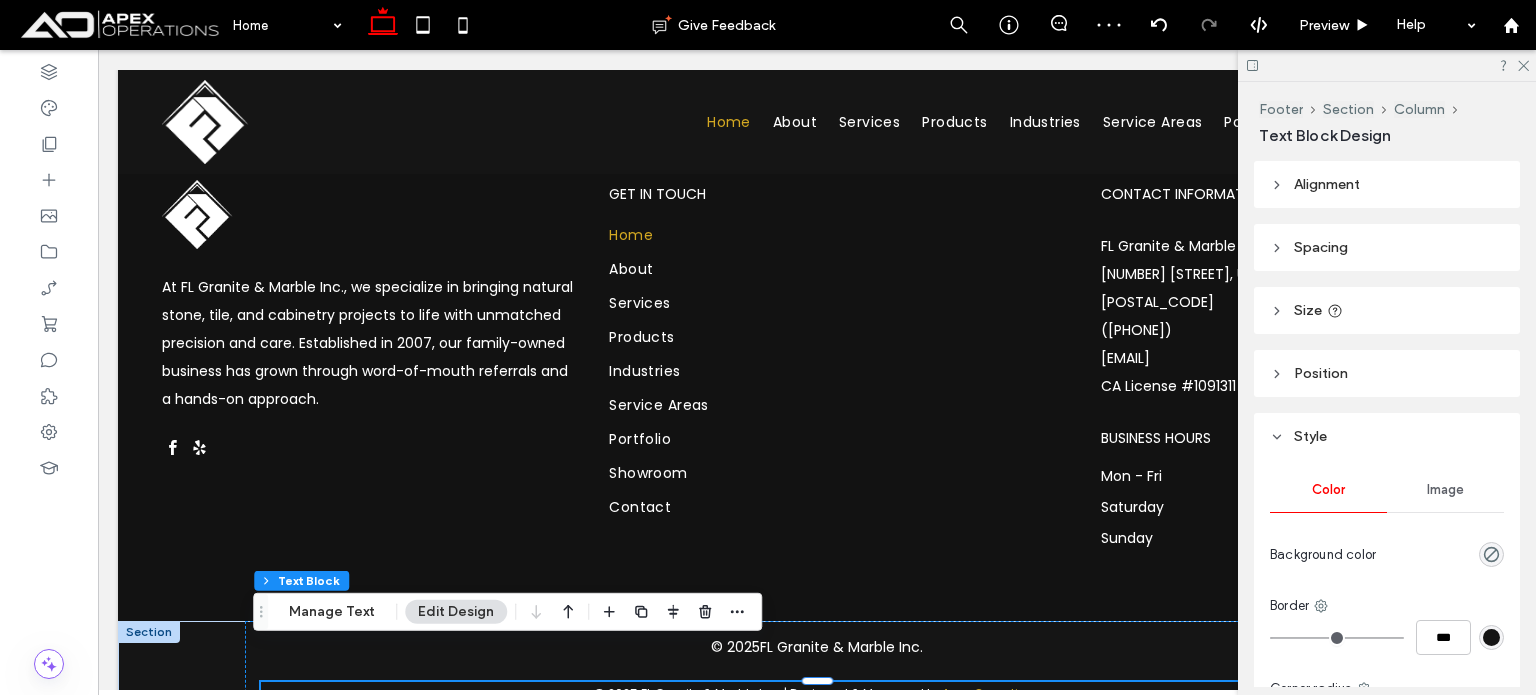 click on "Border" at bounding box center (1289, 606) 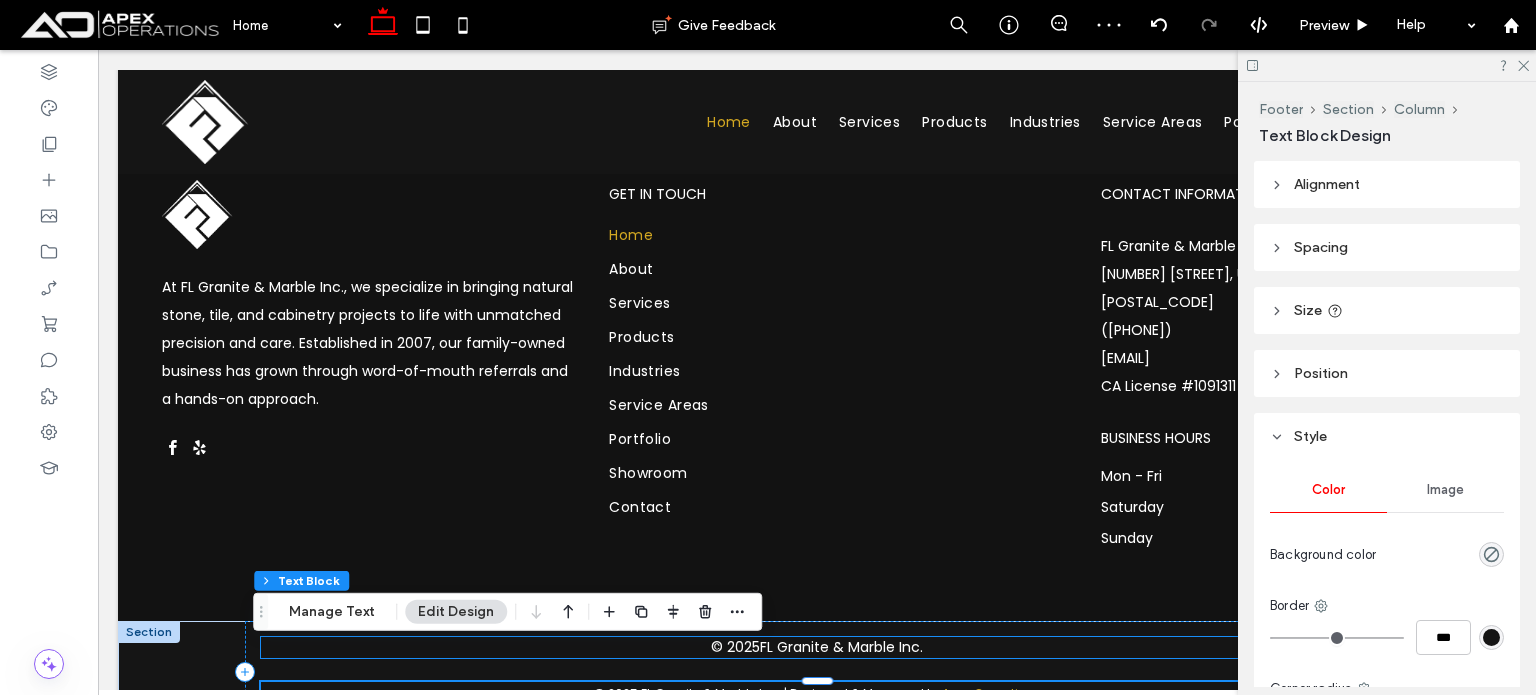 click on "© 2025
FL Granite & Marble Inc." at bounding box center (817, 647) 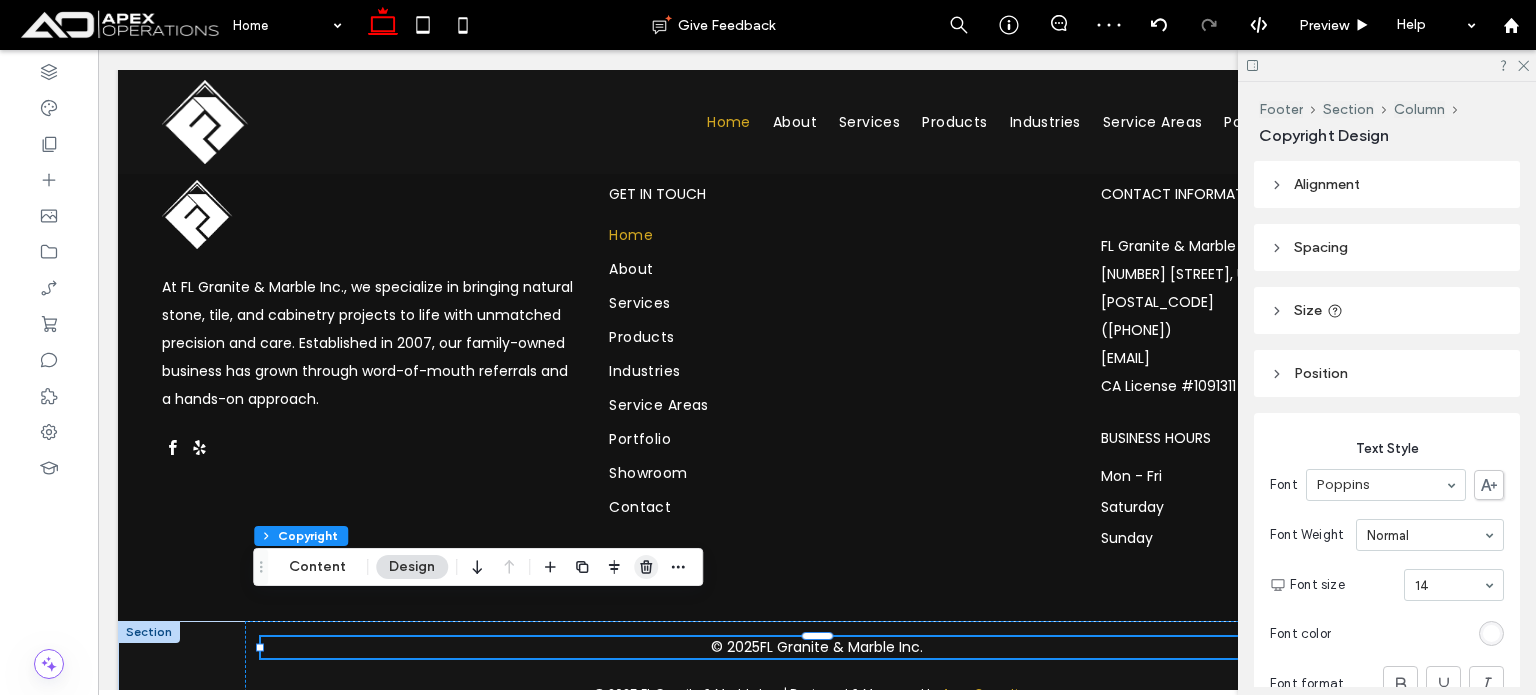 click 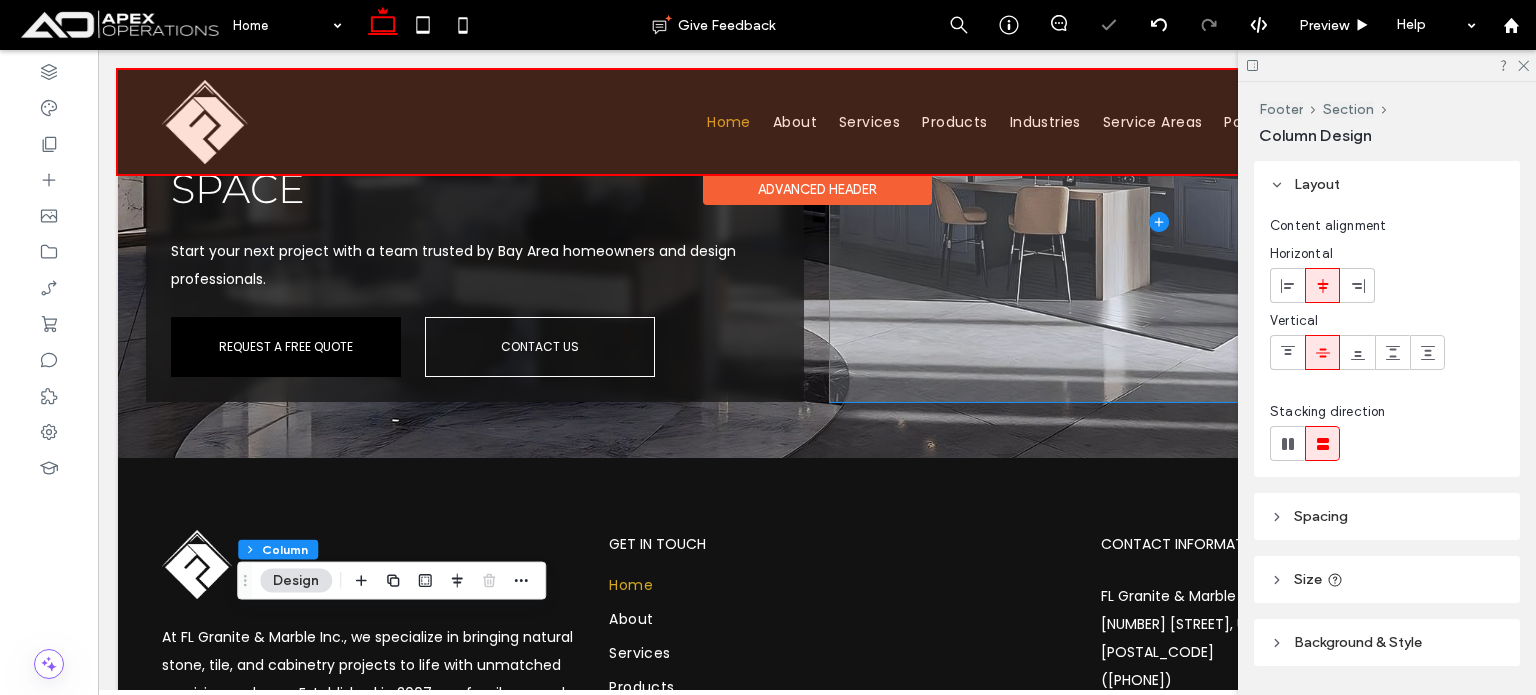 scroll, scrollTop: 7316, scrollLeft: 0, axis: vertical 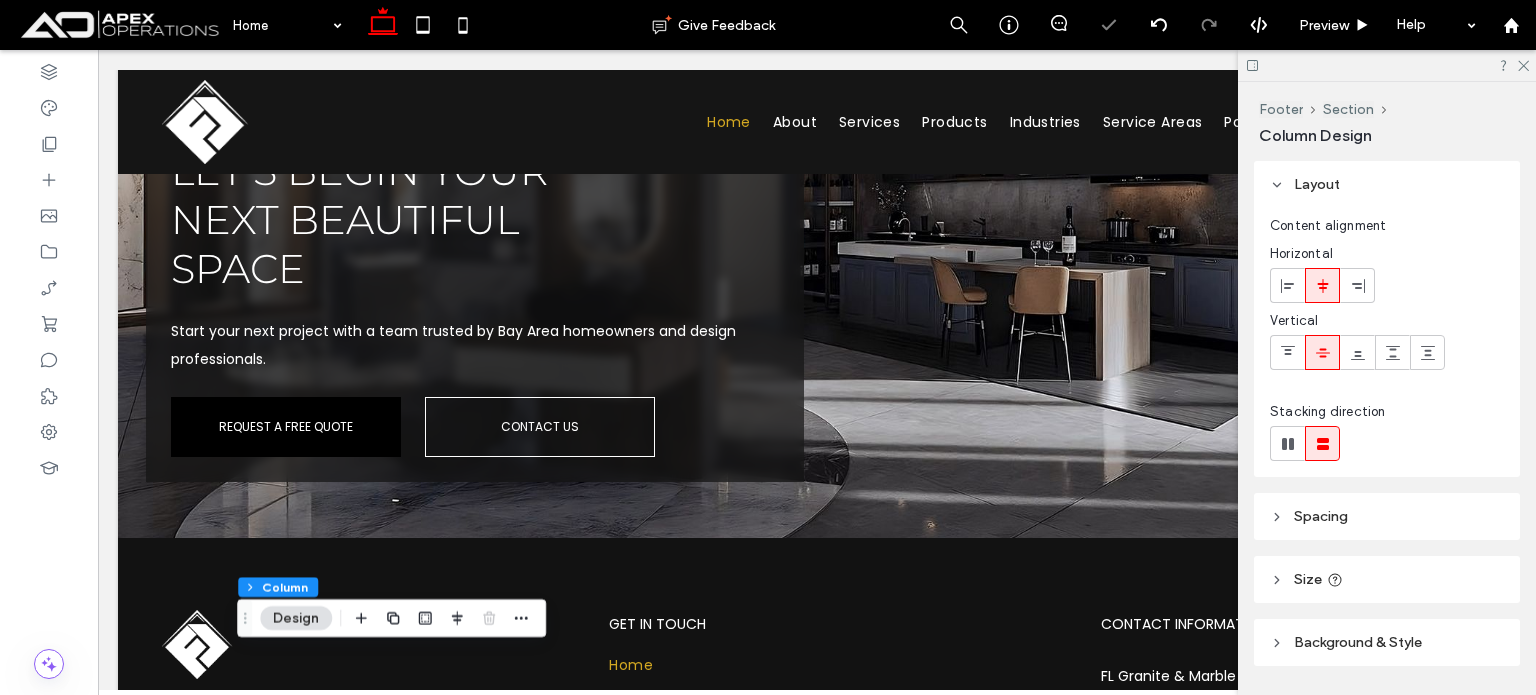 drag, startPoint x: 1523, startPoint y: 67, endPoint x: 1268, endPoint y: 147, distance: 267.25455 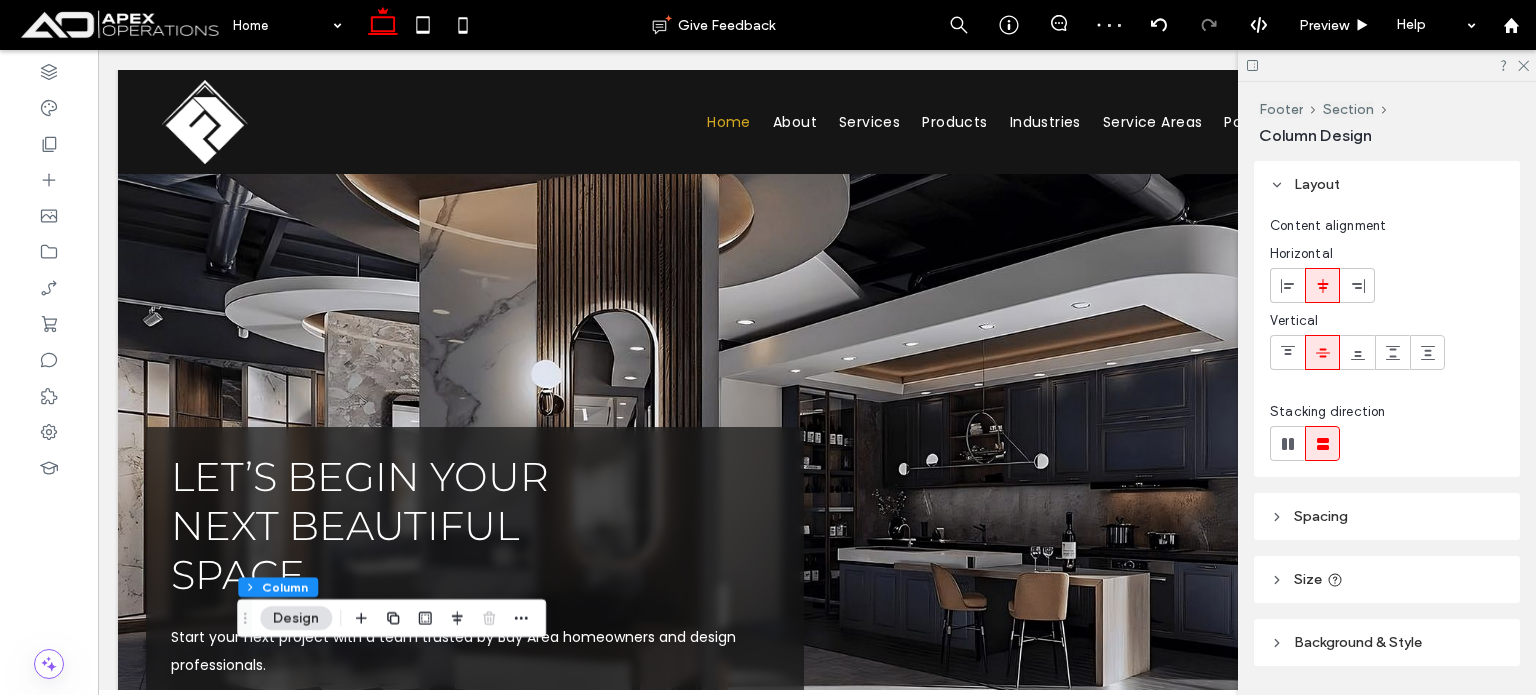 scroll, scrollTop: 6916, scrollLeft: 0, axis: vertical 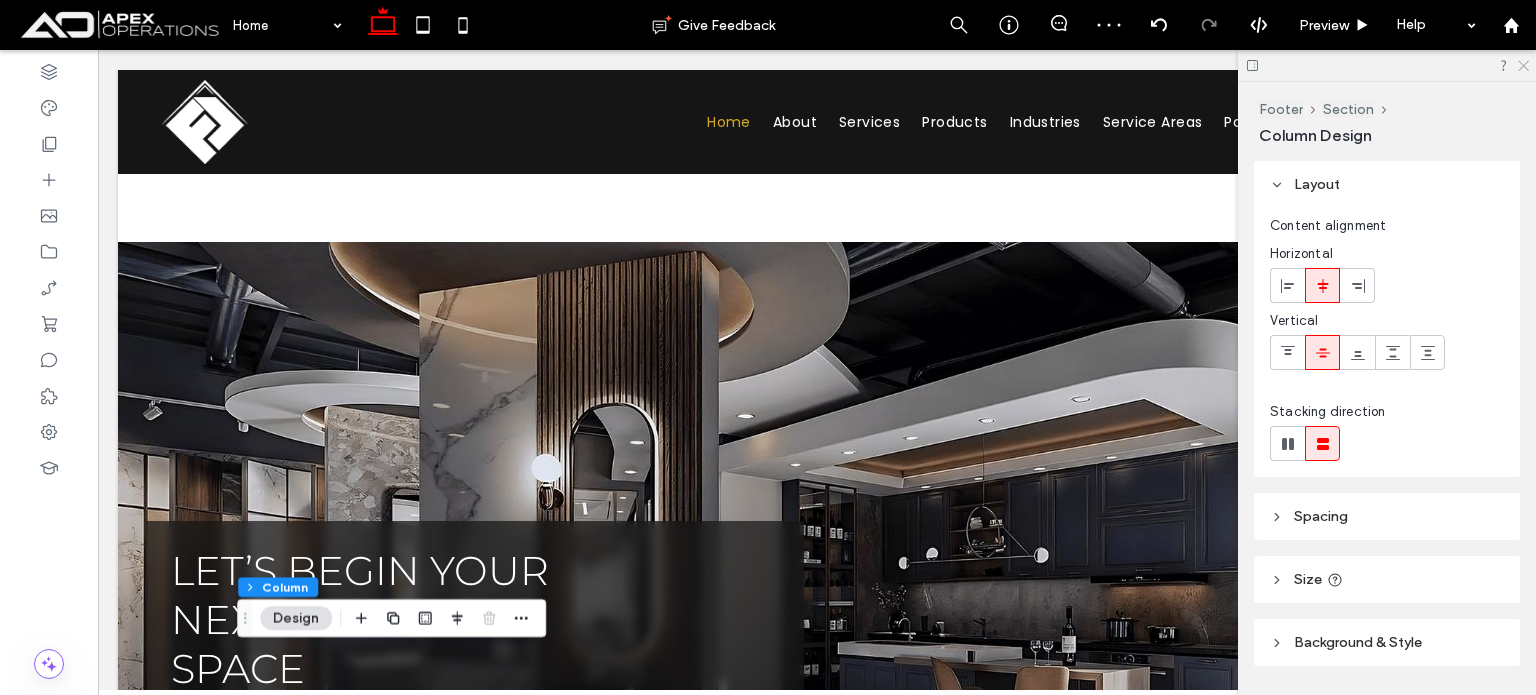 drag, startPoint x: 1524, startPoint y: 64, endPoint x: 1456, endPoint y: 64, distance: 68 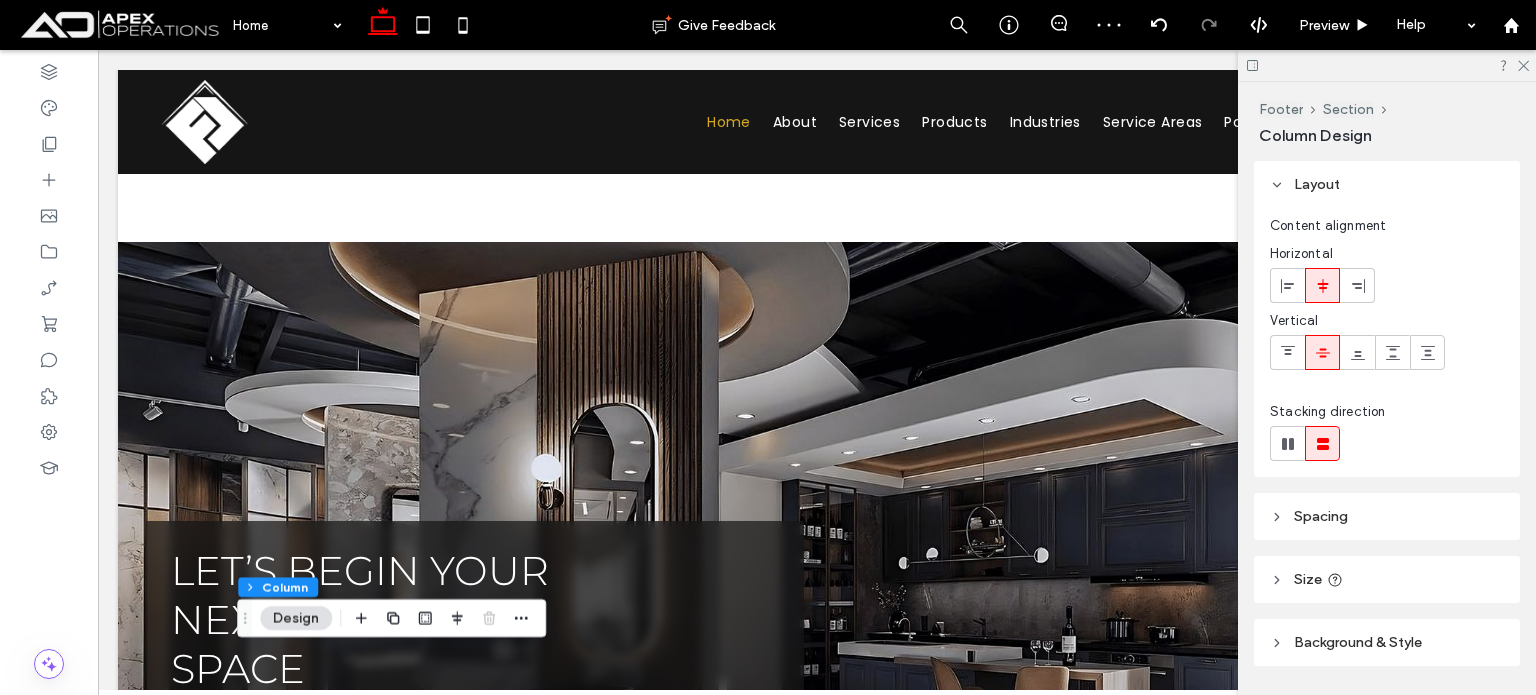 click 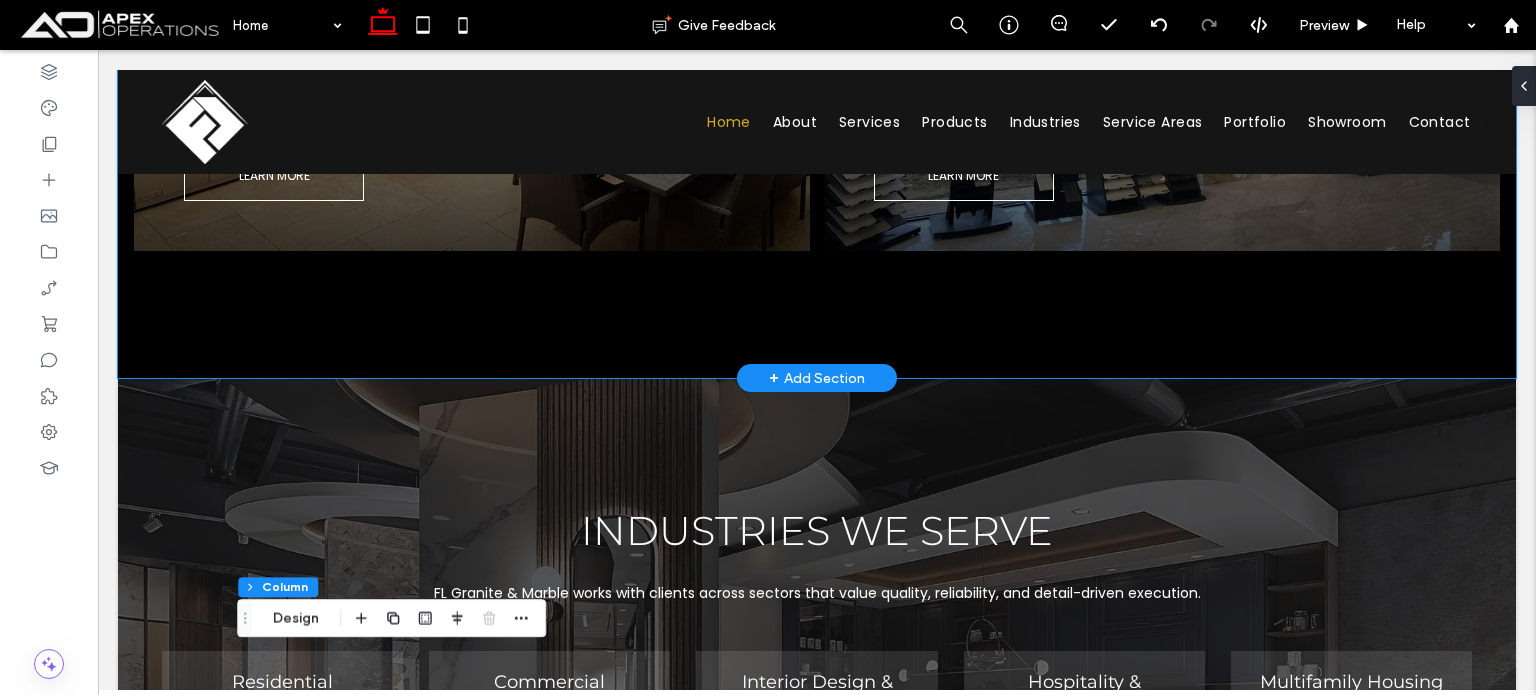 scroll, scrollTop: 2616, scrollLeft: 0, axis: vertical 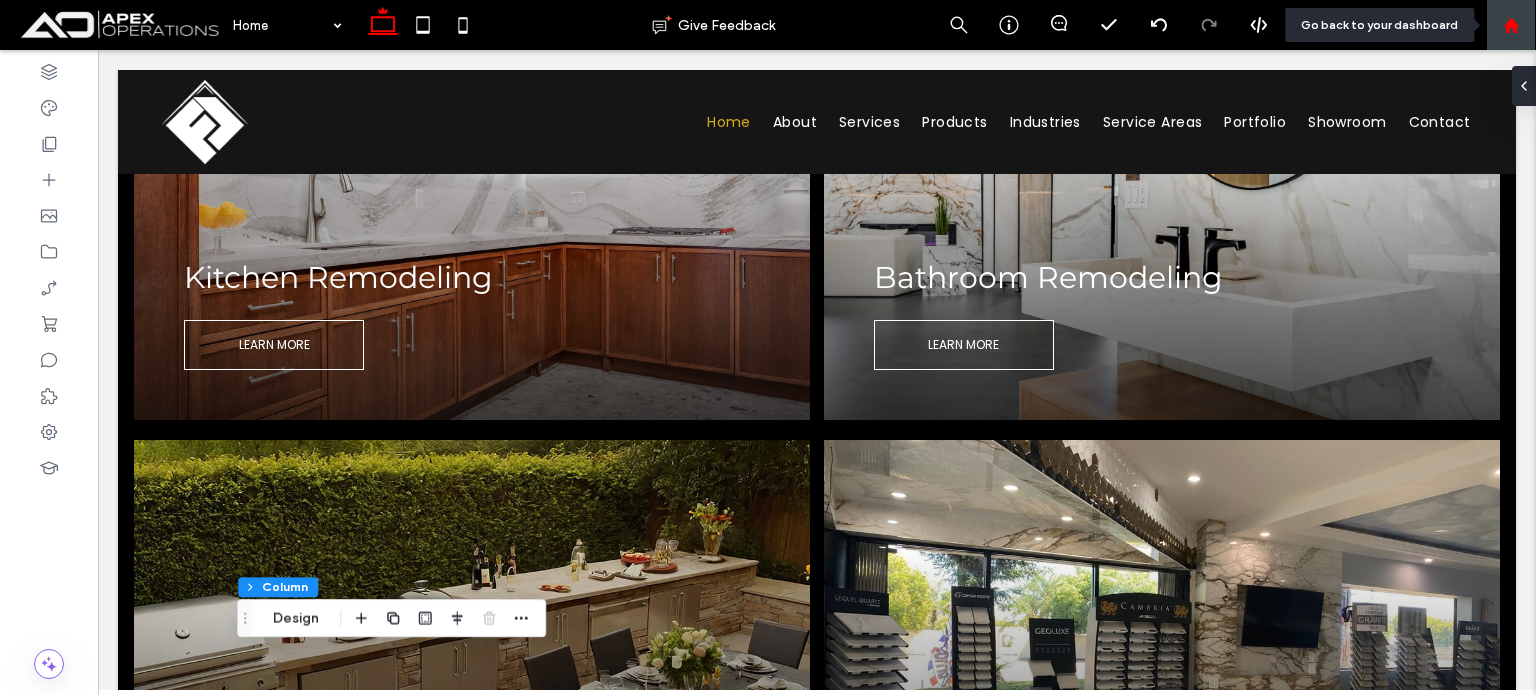 click at bounding box center [1511, 25] 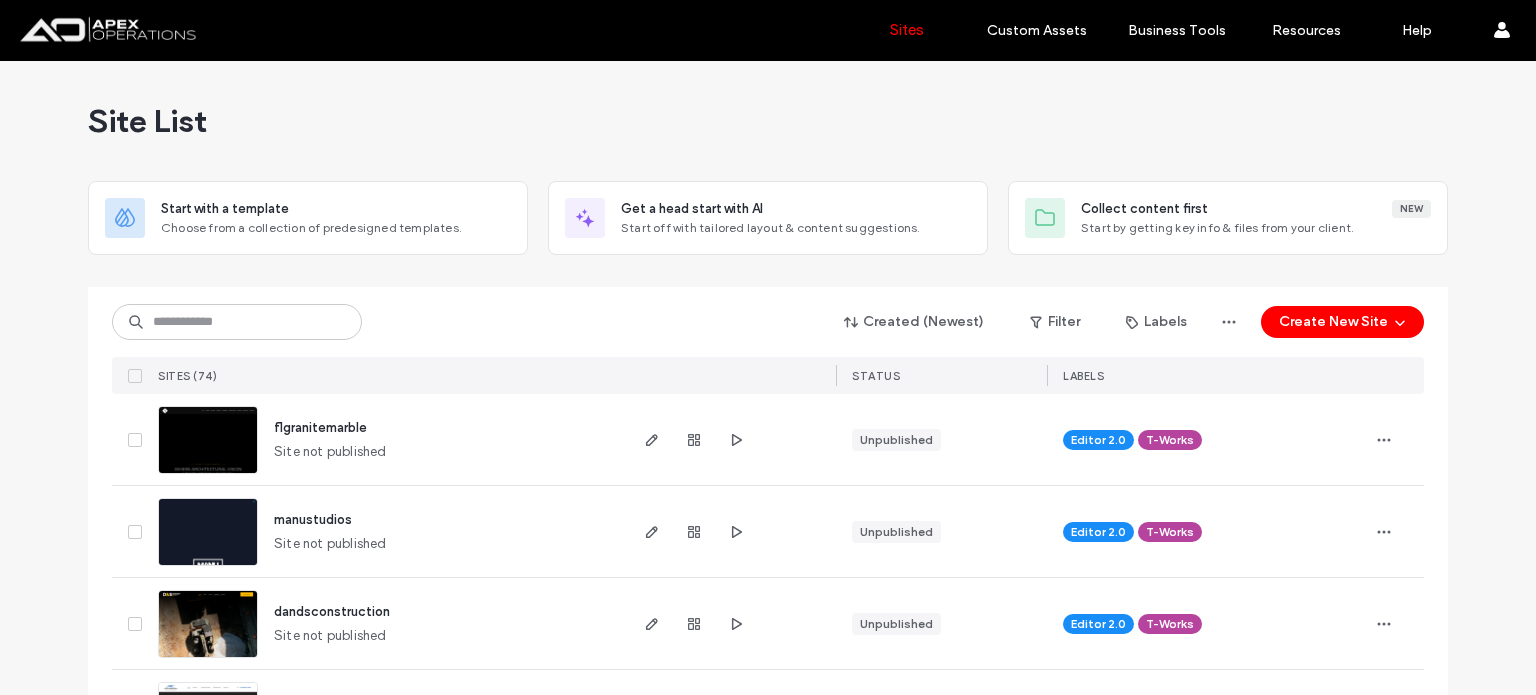scroll, scrollTop: 0, scrollLeft: 0, axis: both 